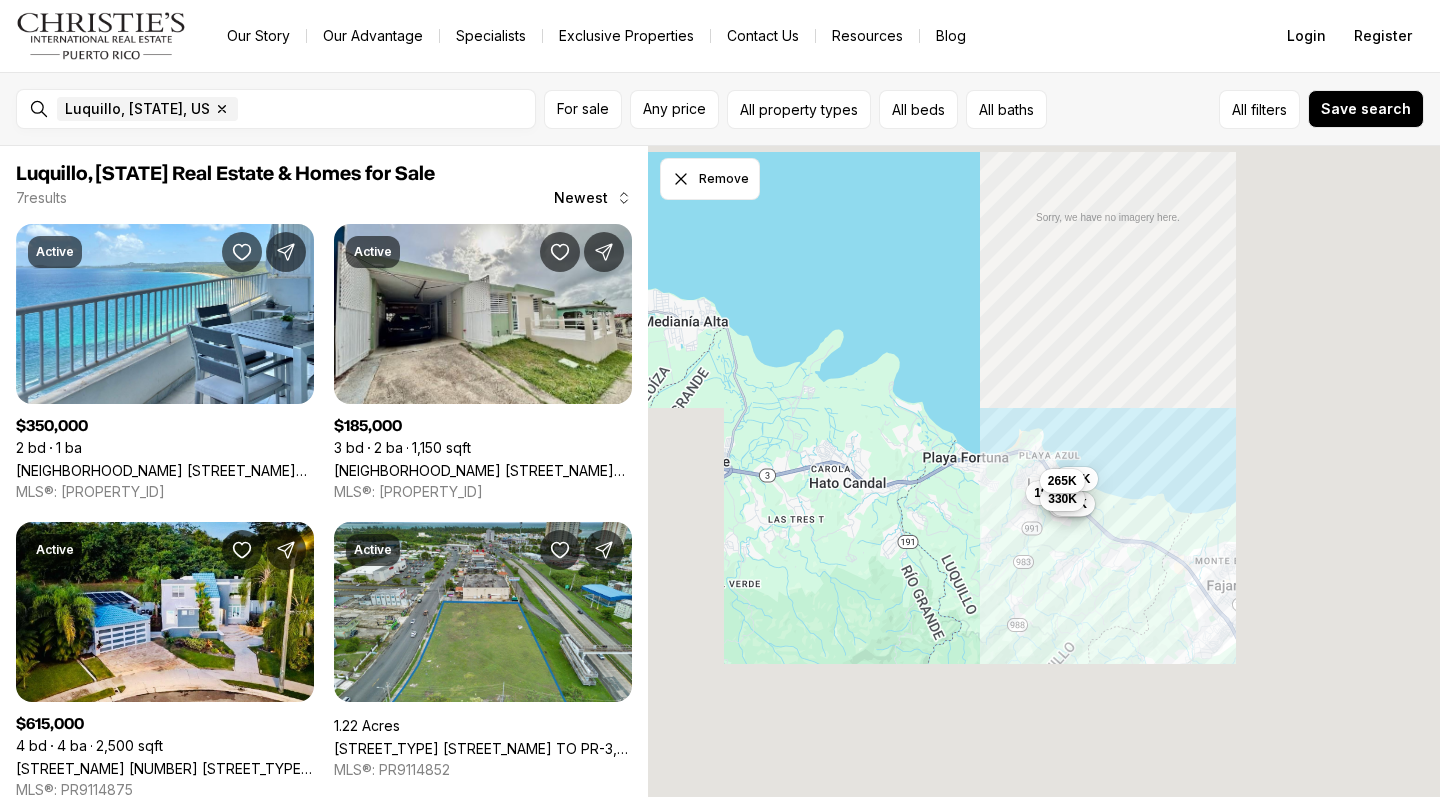 scroll, scrollTop: 0, scrollLeft: 0, axis: both 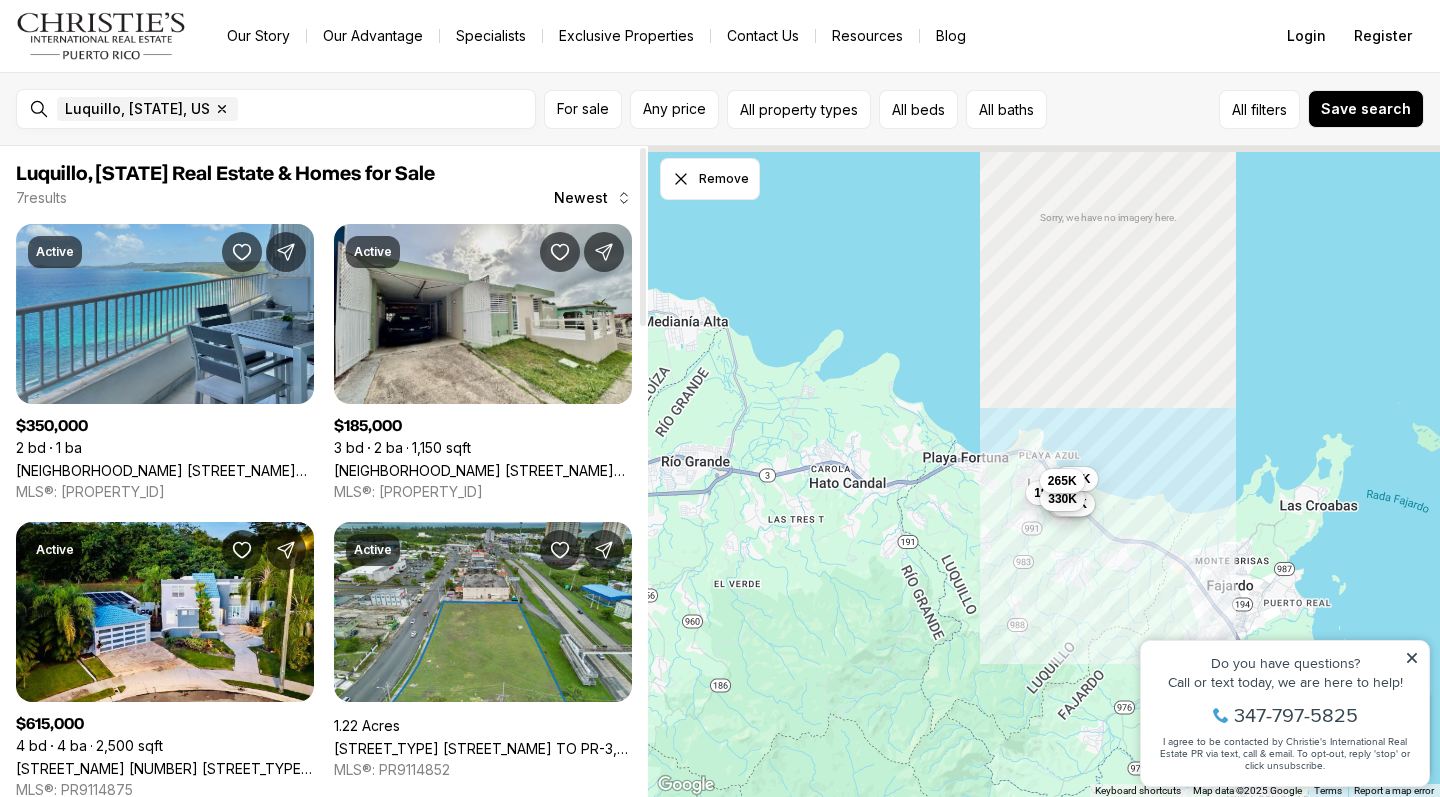 click on "[FIRST] [LAST] [STREET] [NUMBER] [STREET], [CITY] [STATE], [POSTAL_CODE]" at bounding box center (165, 470) 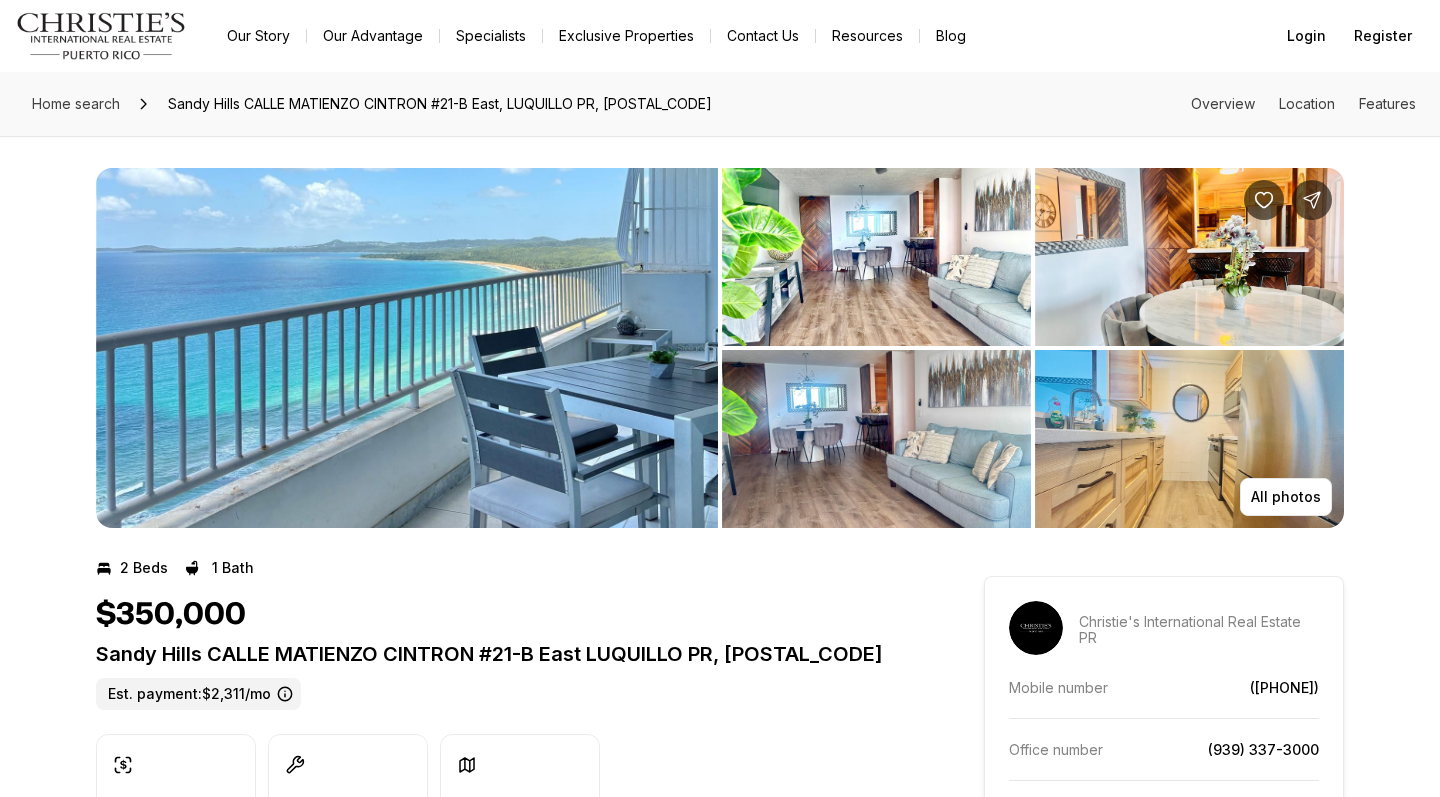 scroll, scrollTop: 0, scrollLeft: 0, axis: both 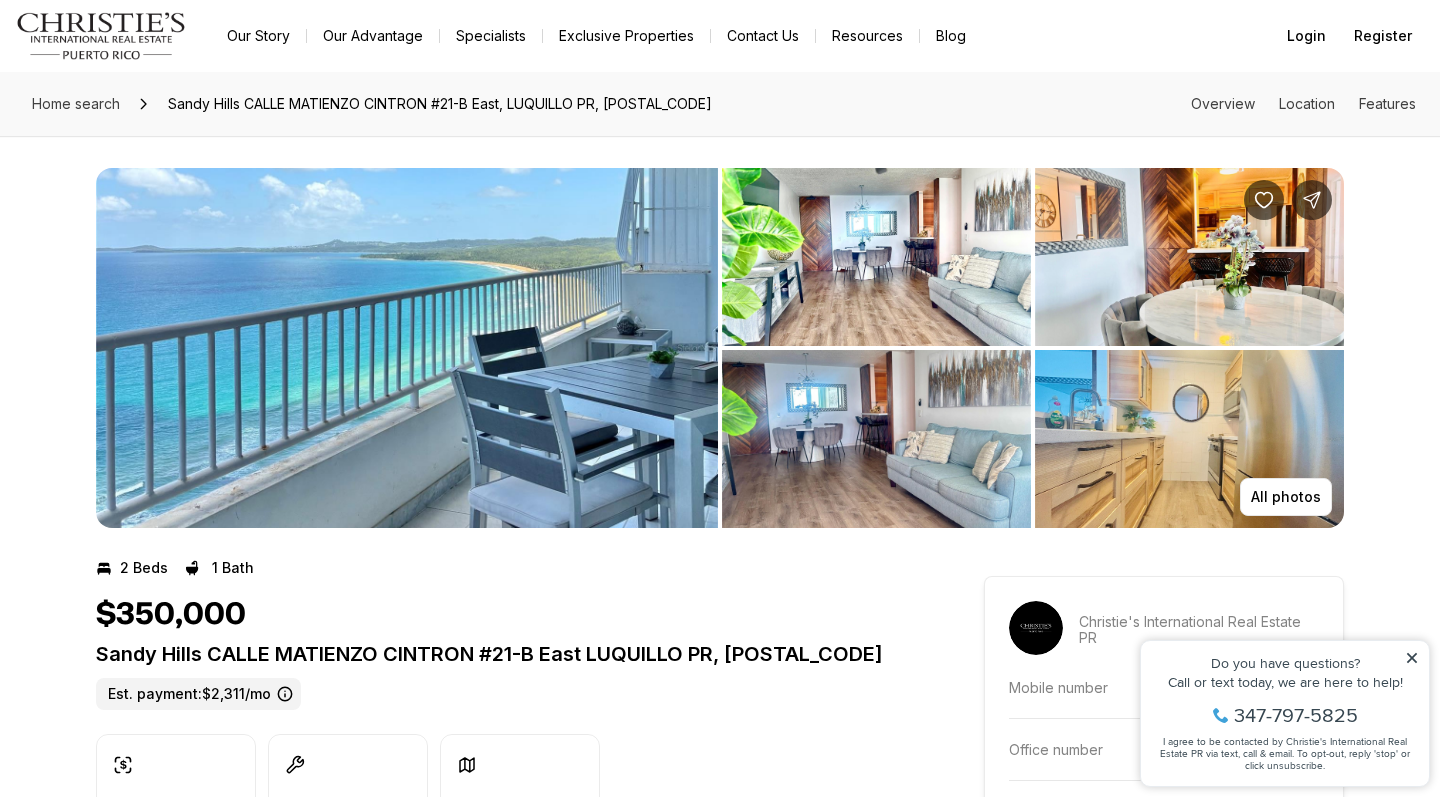 click at bounding box center [876, 257] 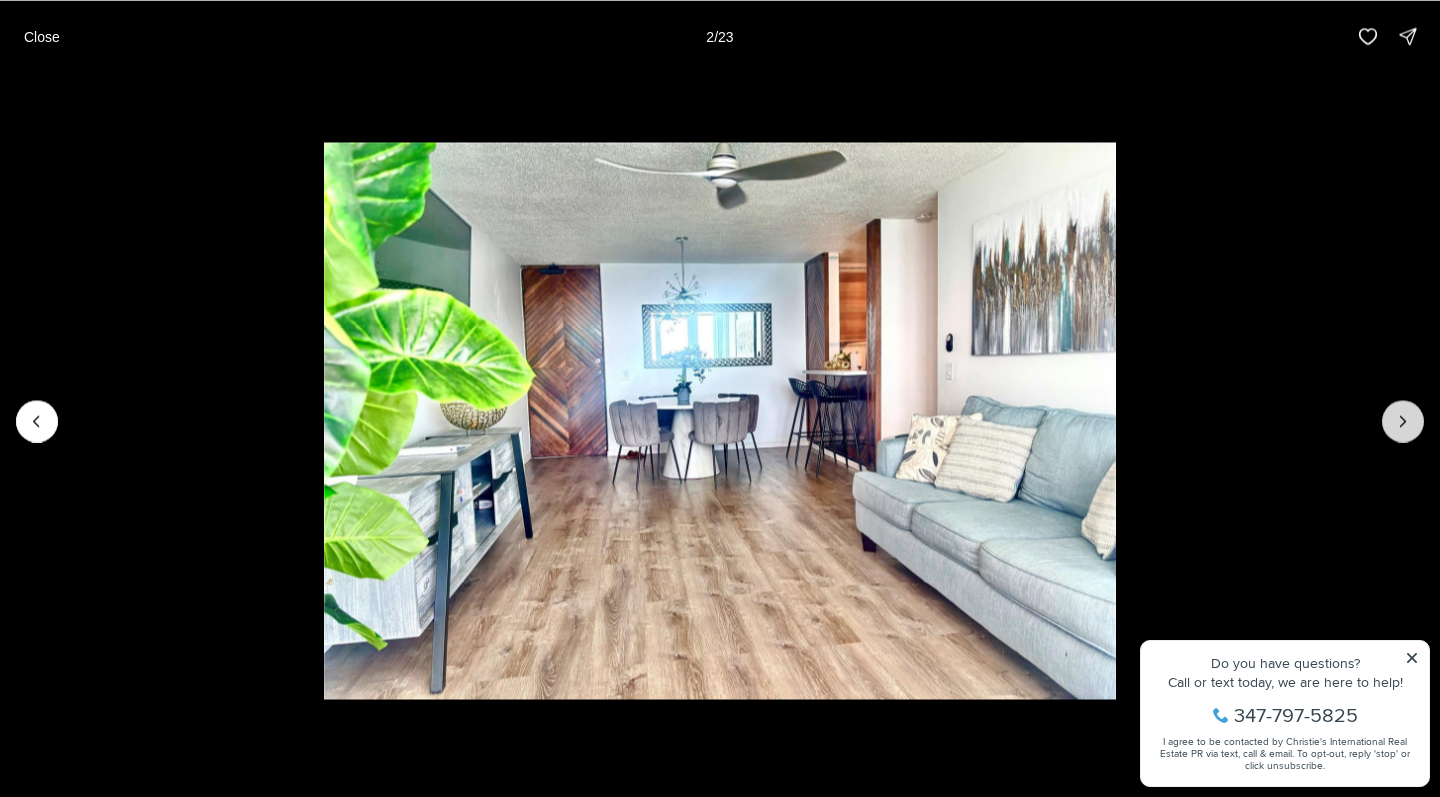 click 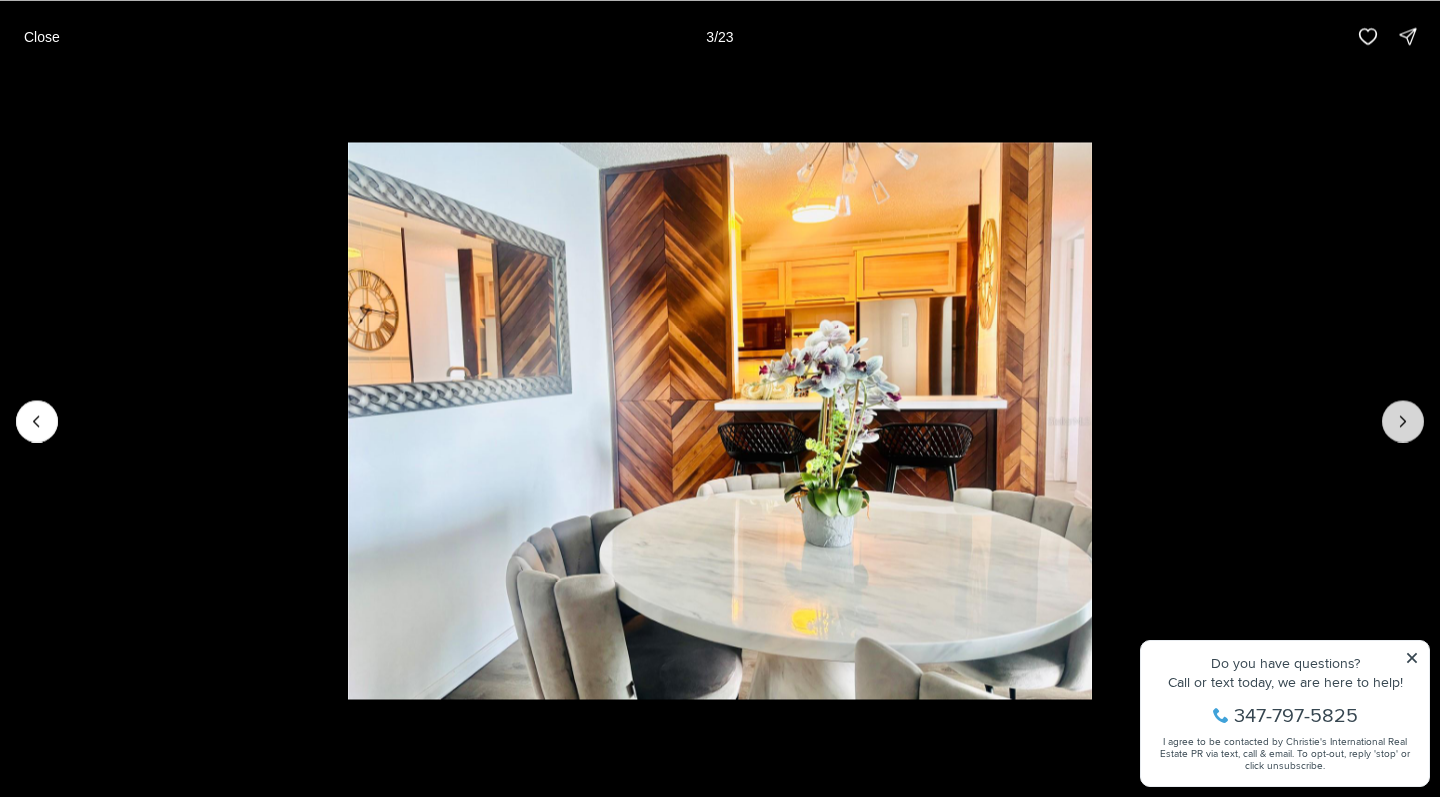 click 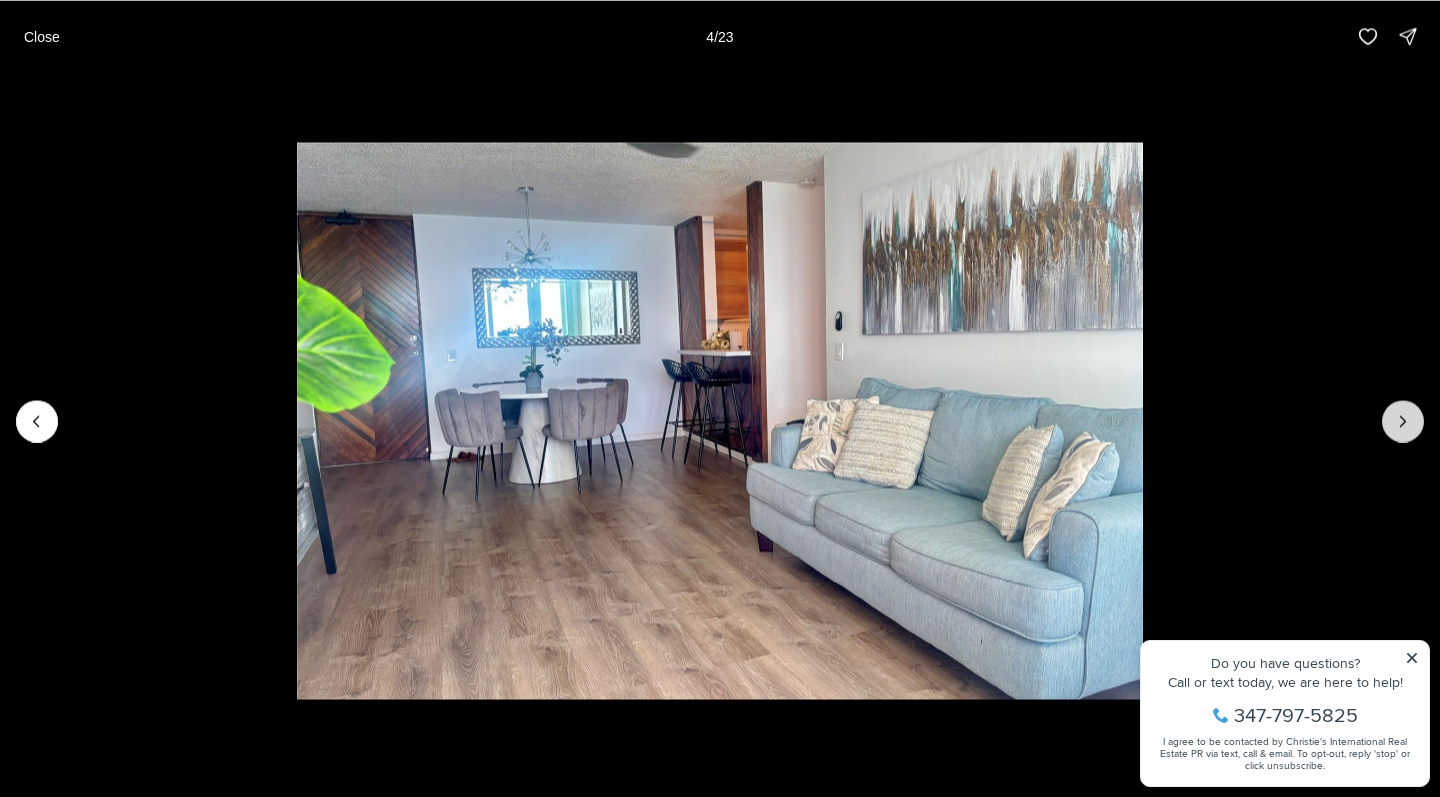 click 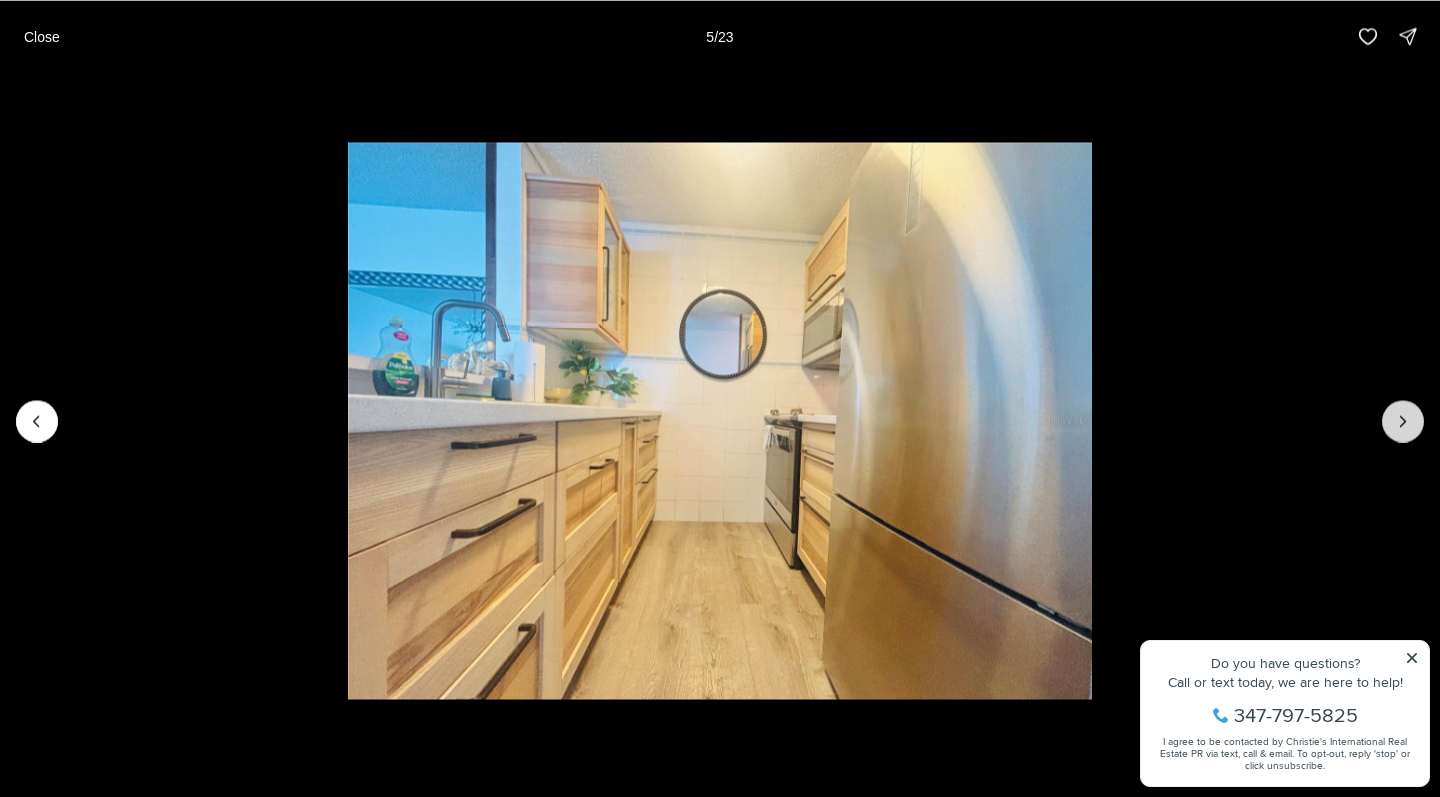 click 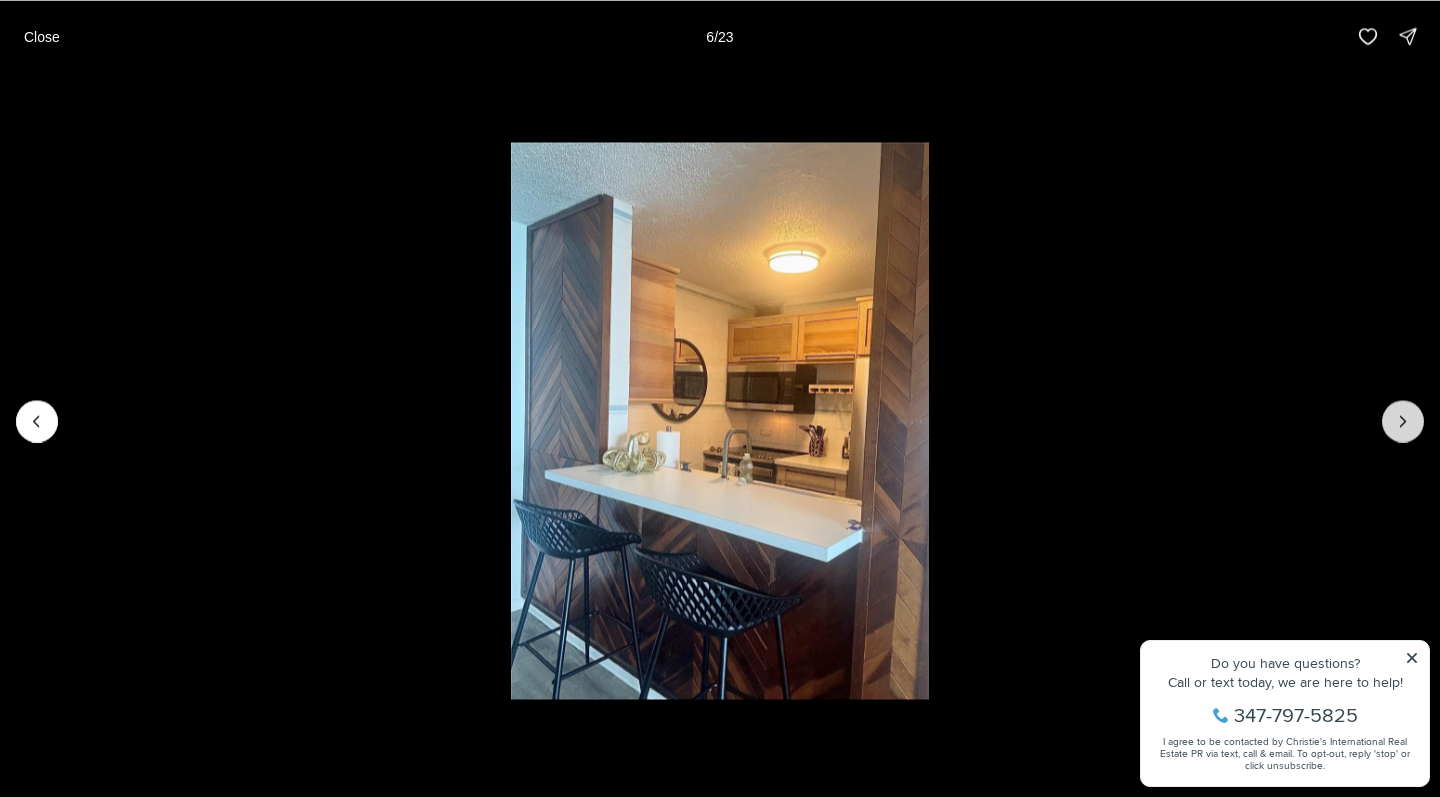click 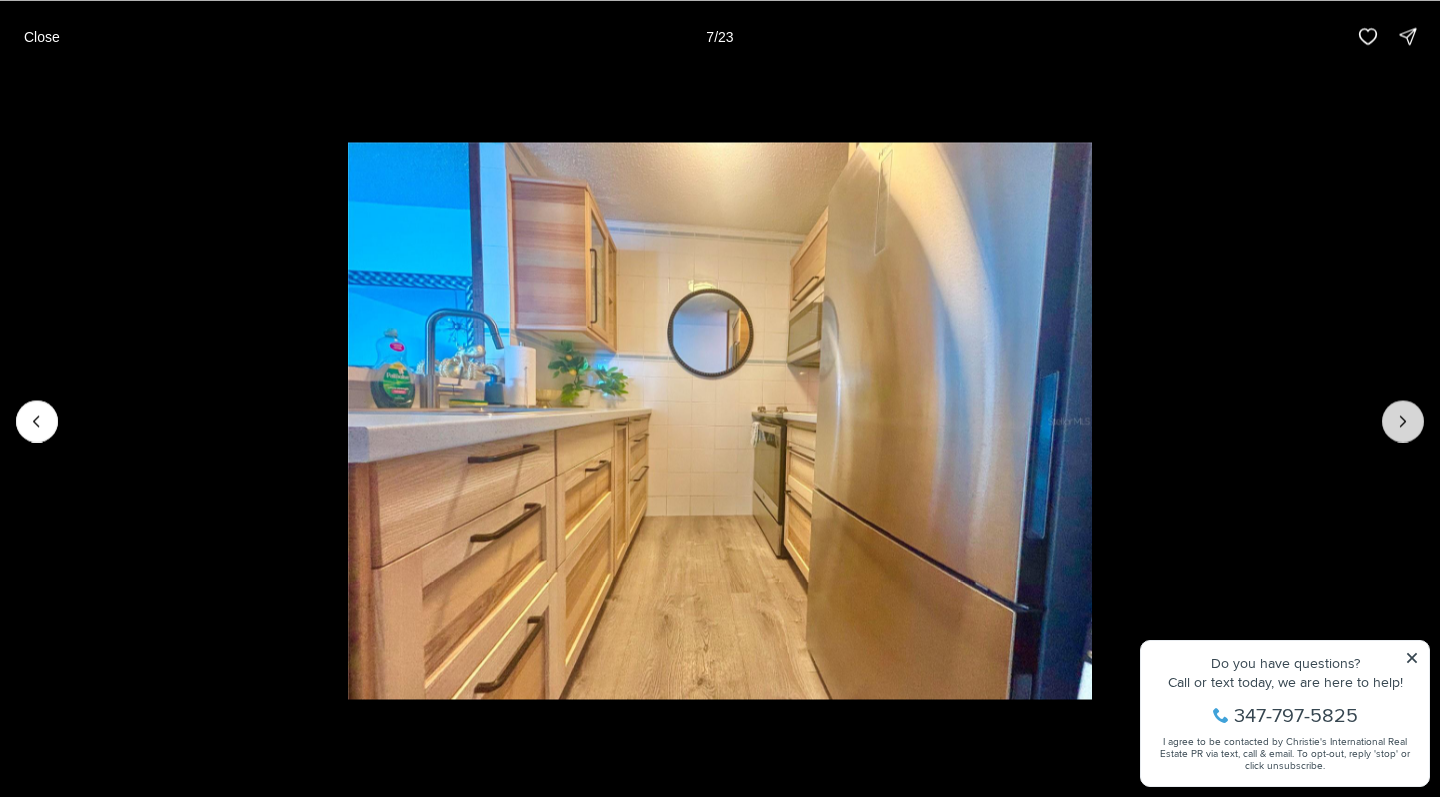 click 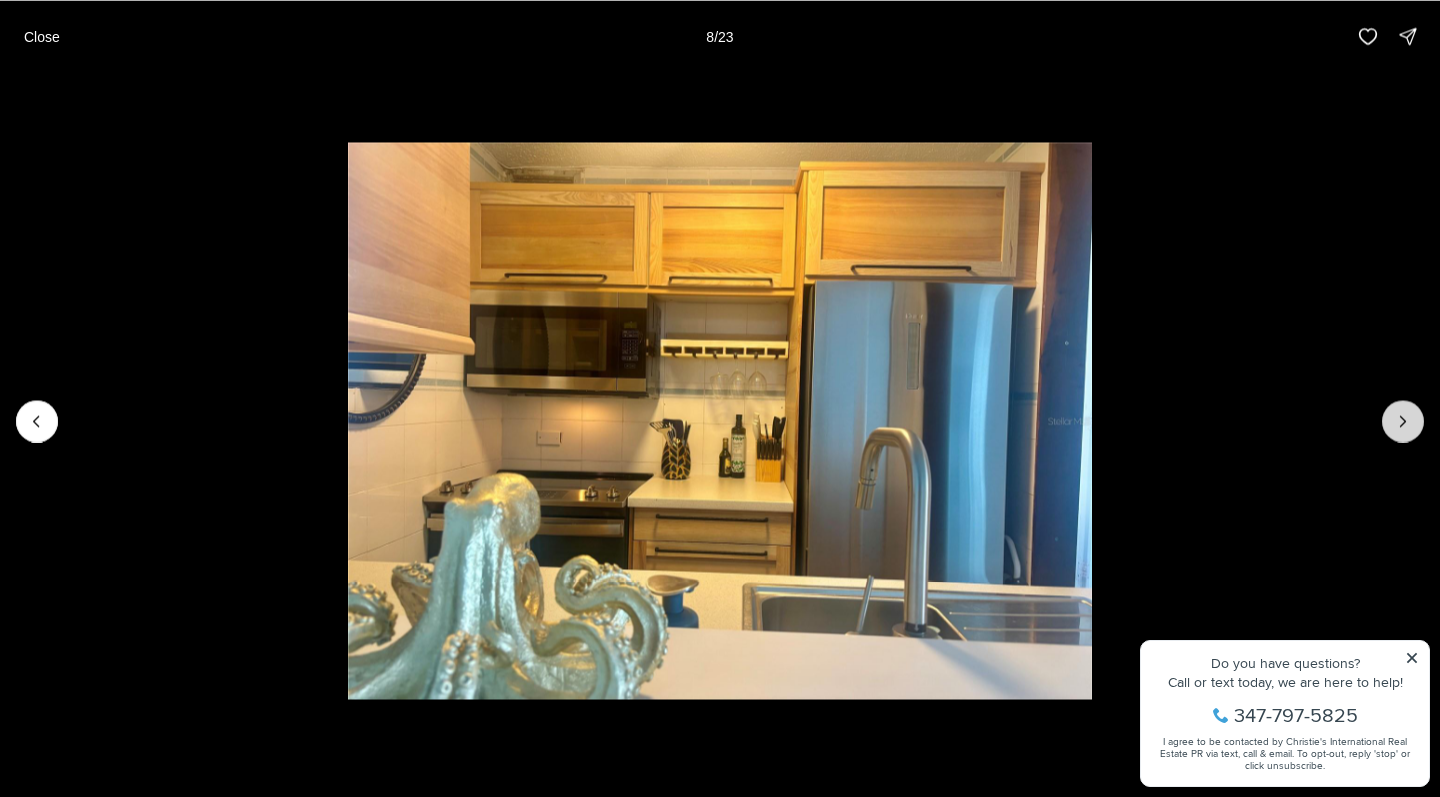 click 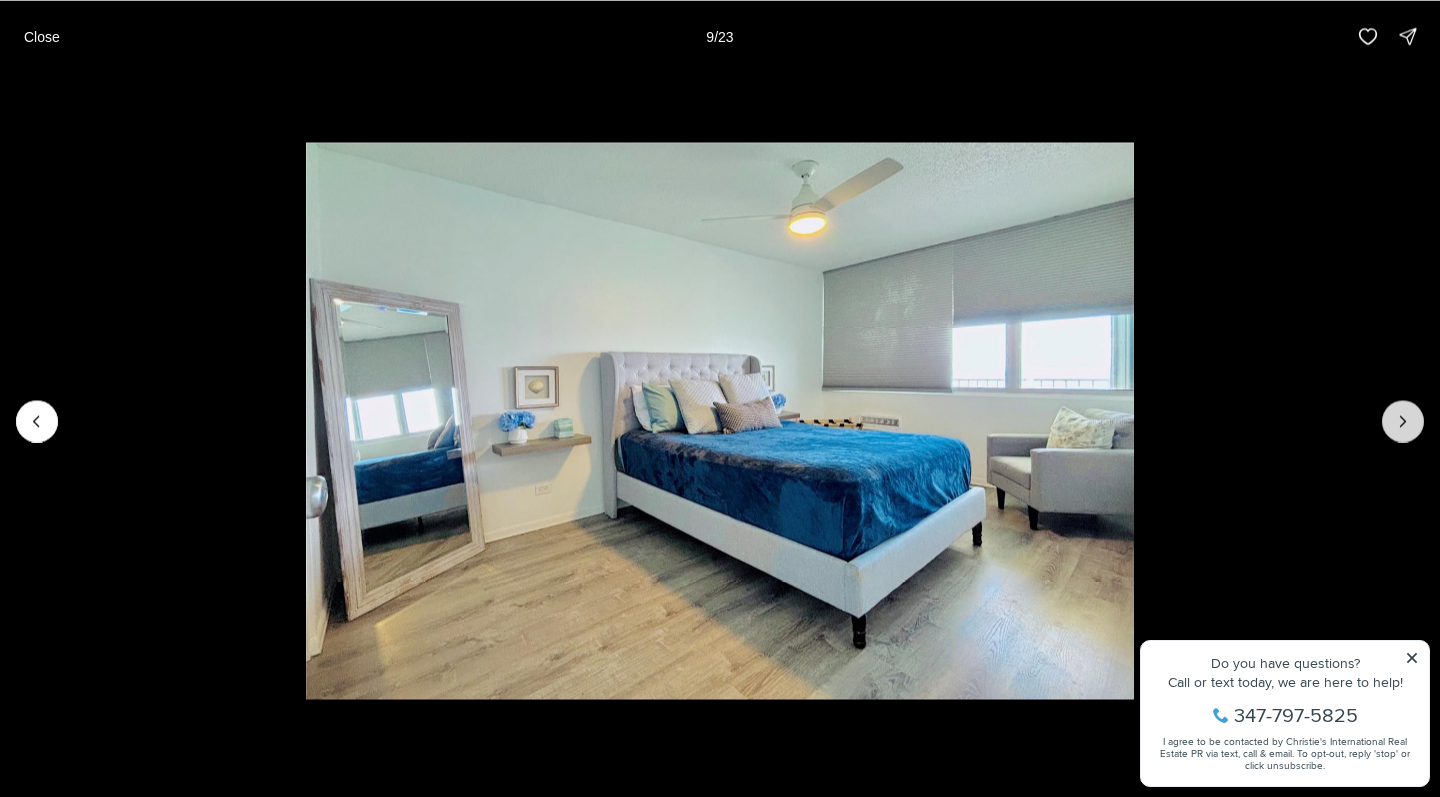click 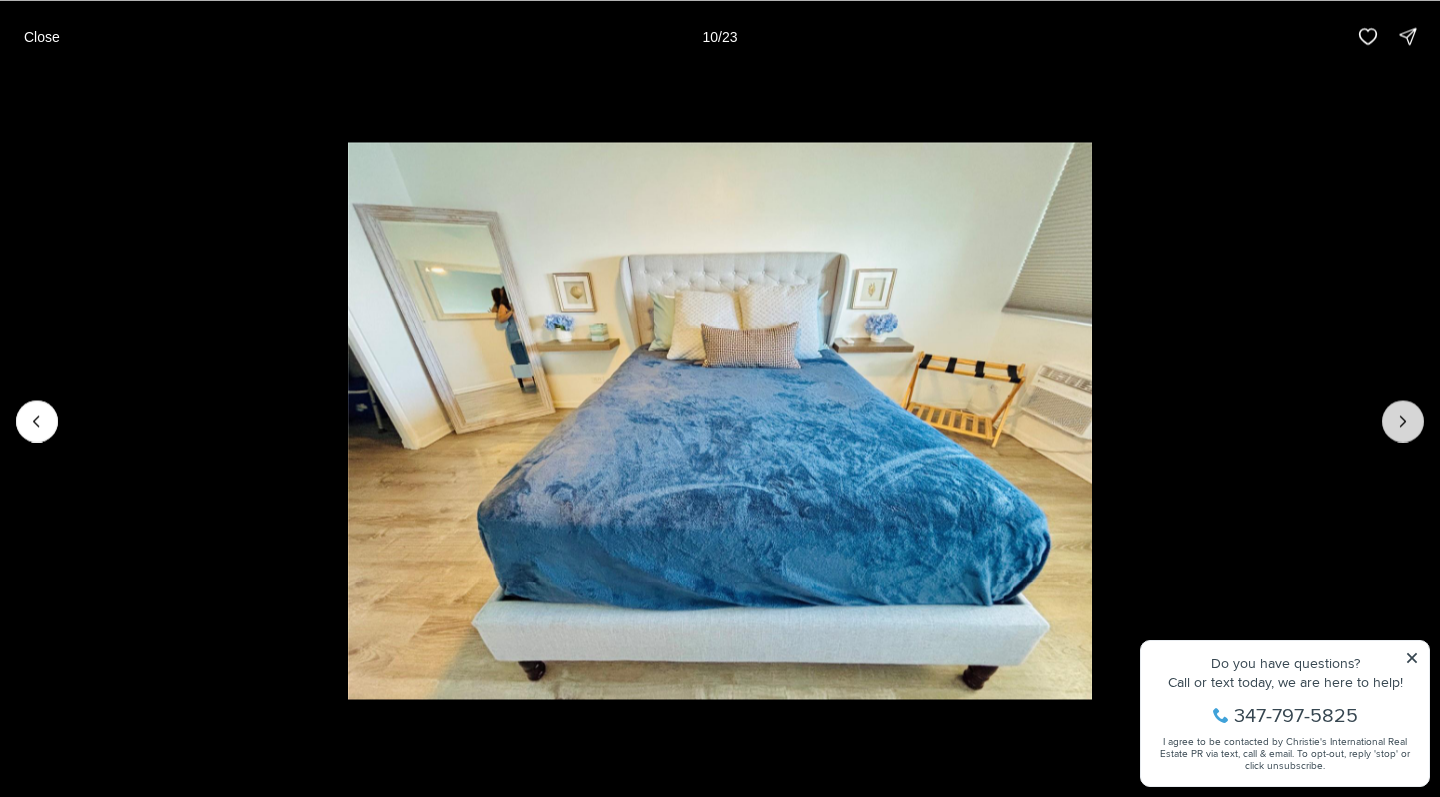 click 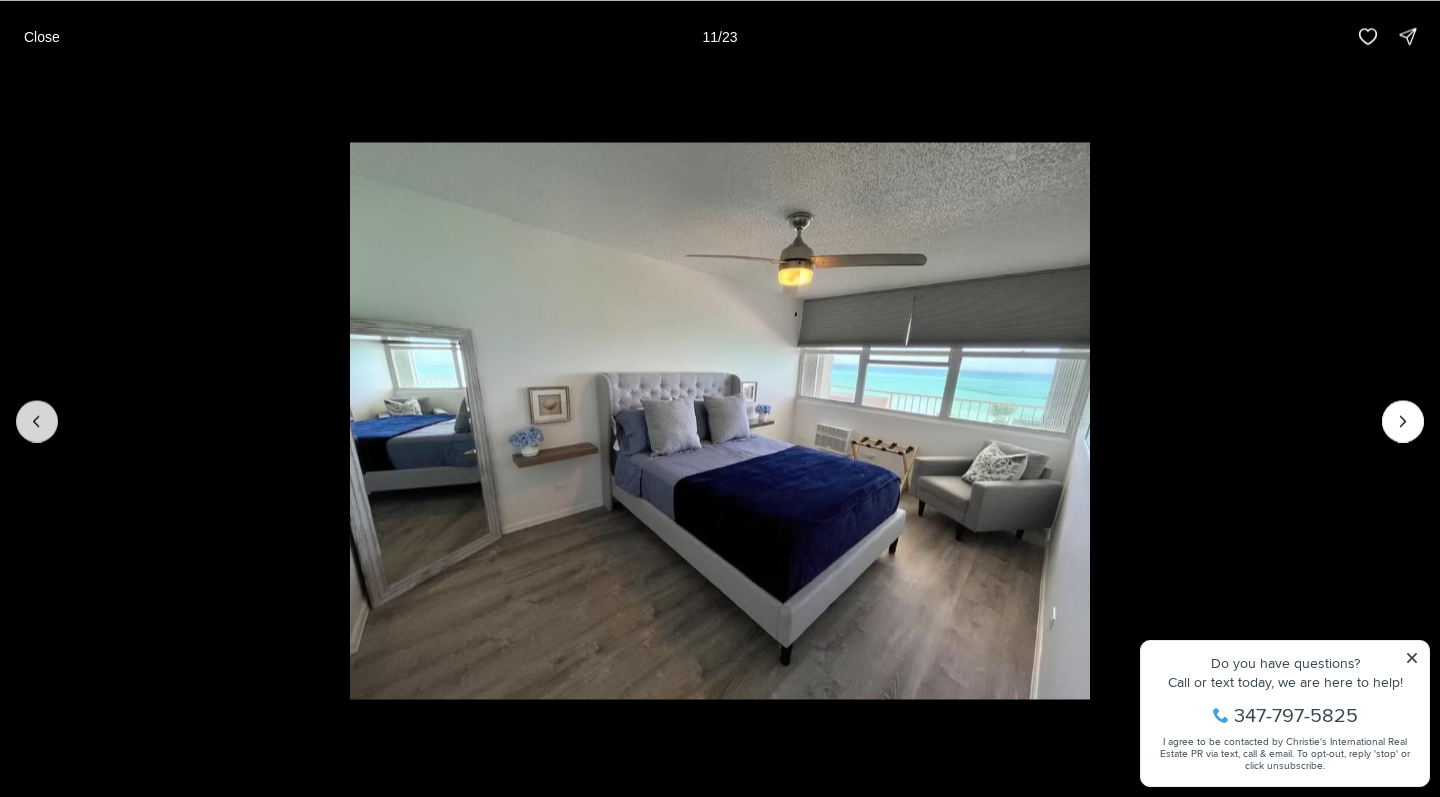 click 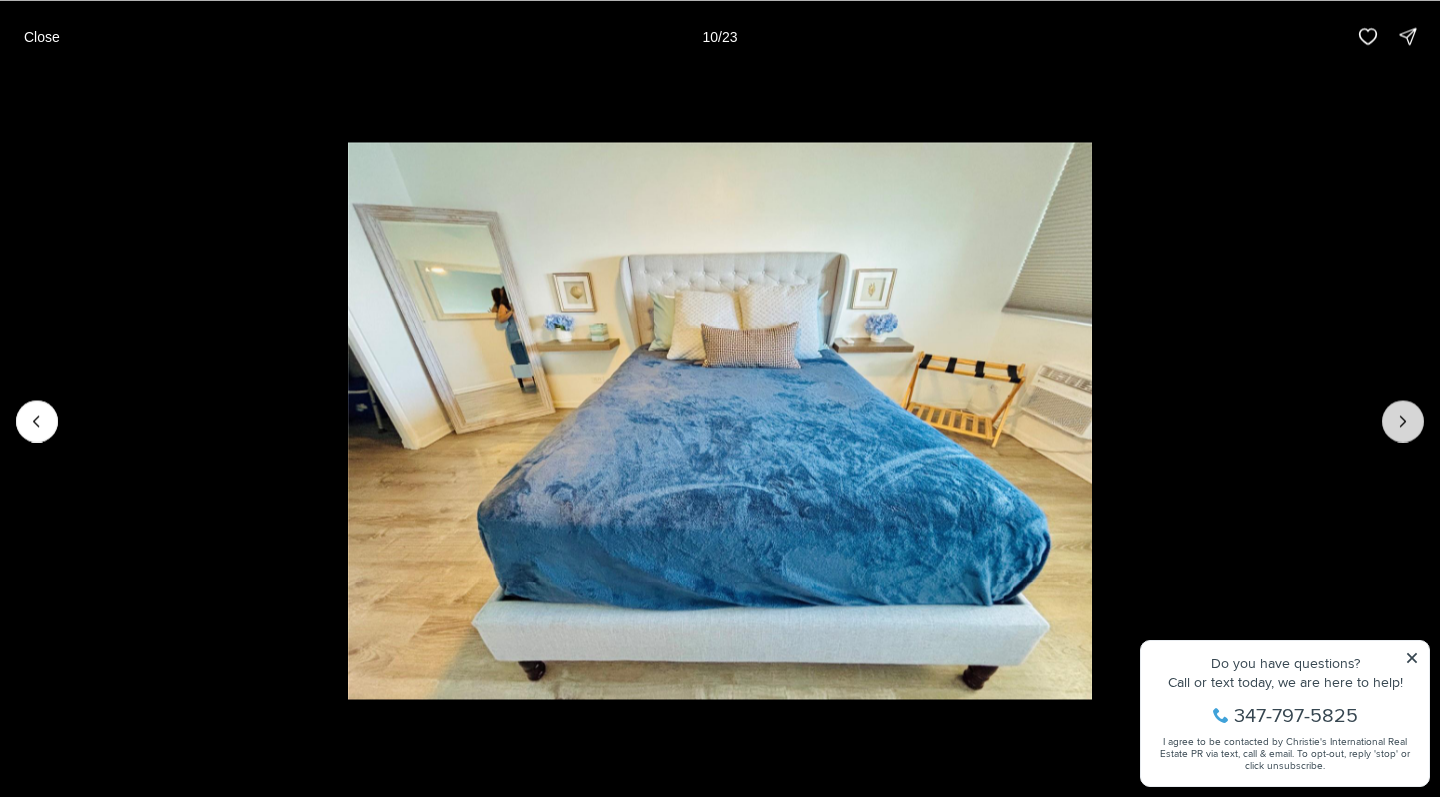 click 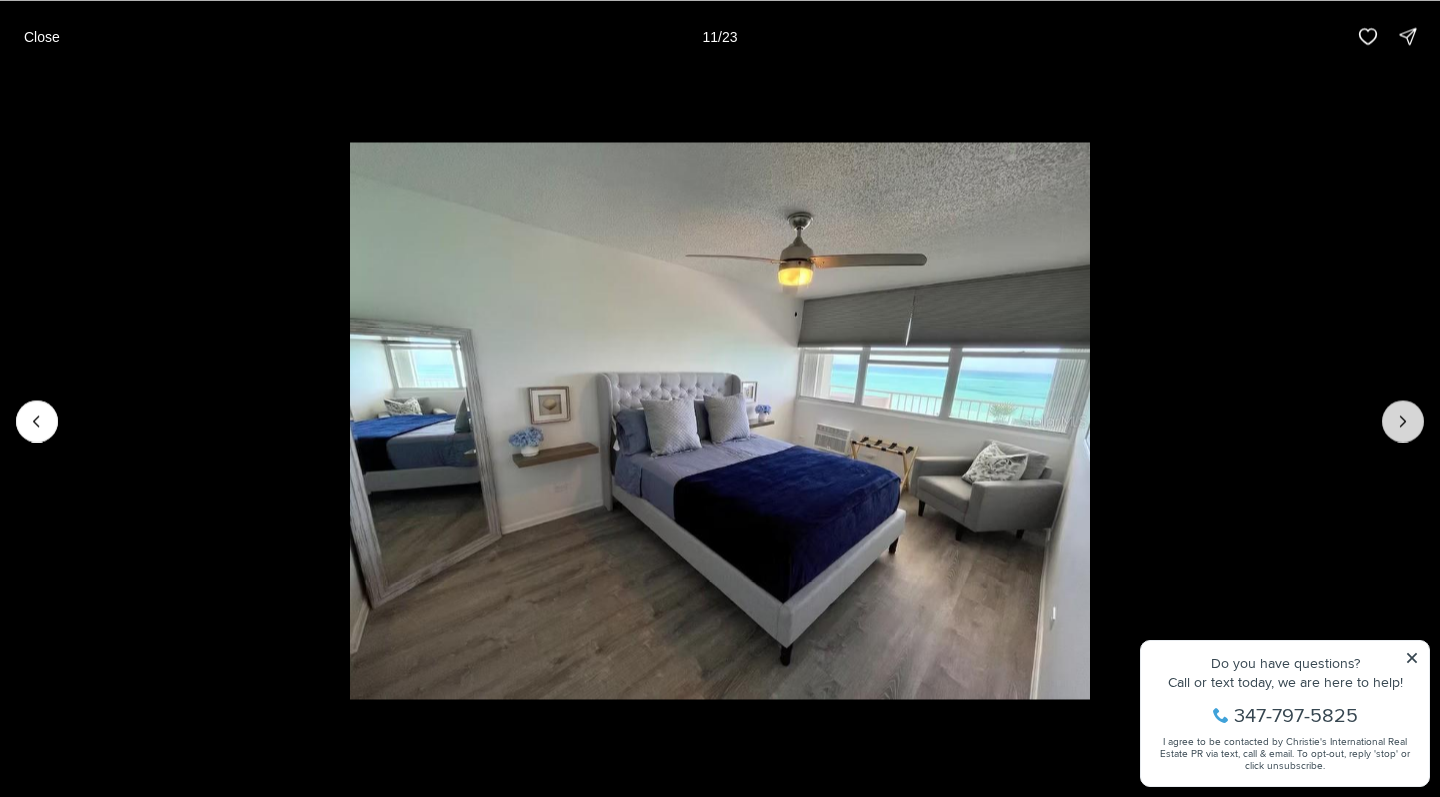 click 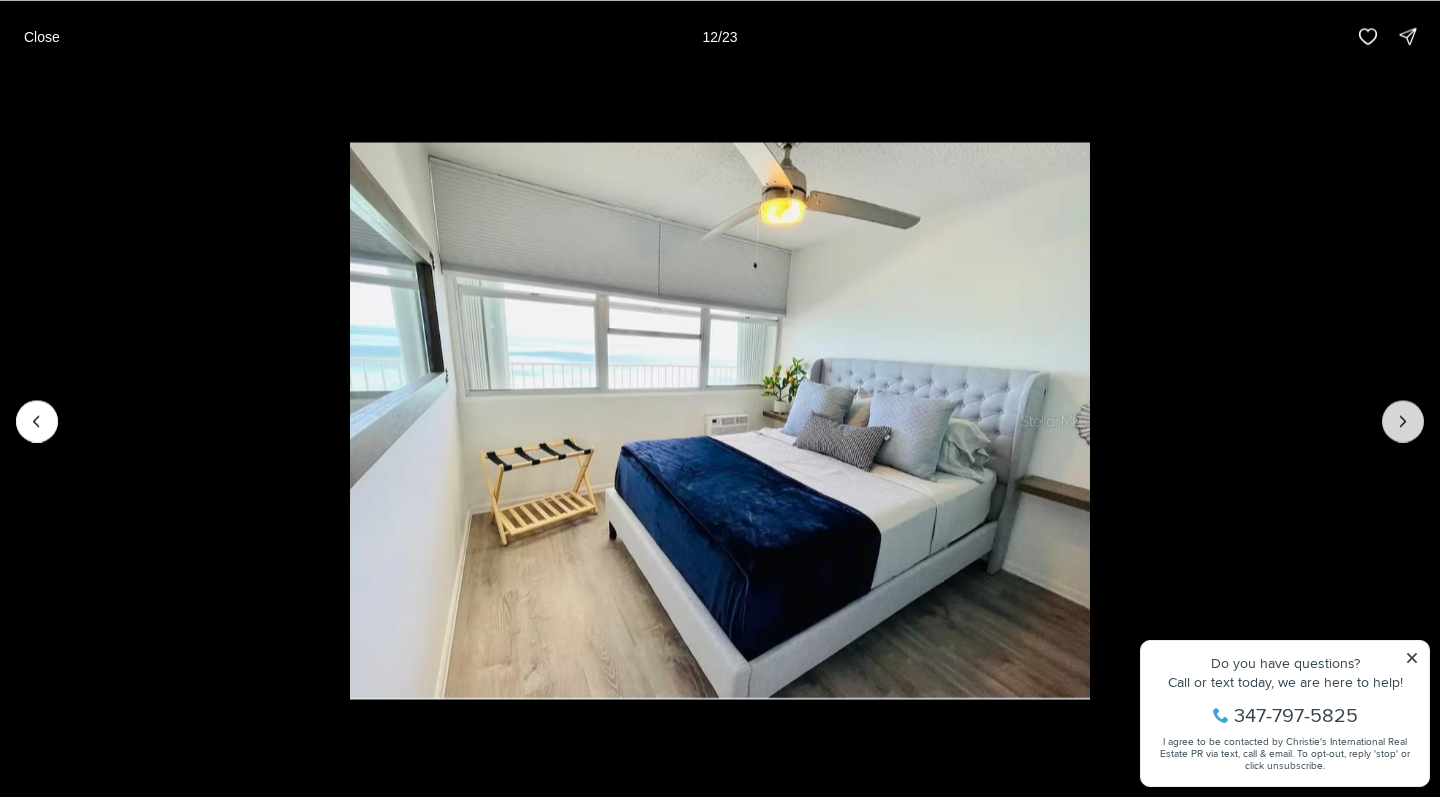 click 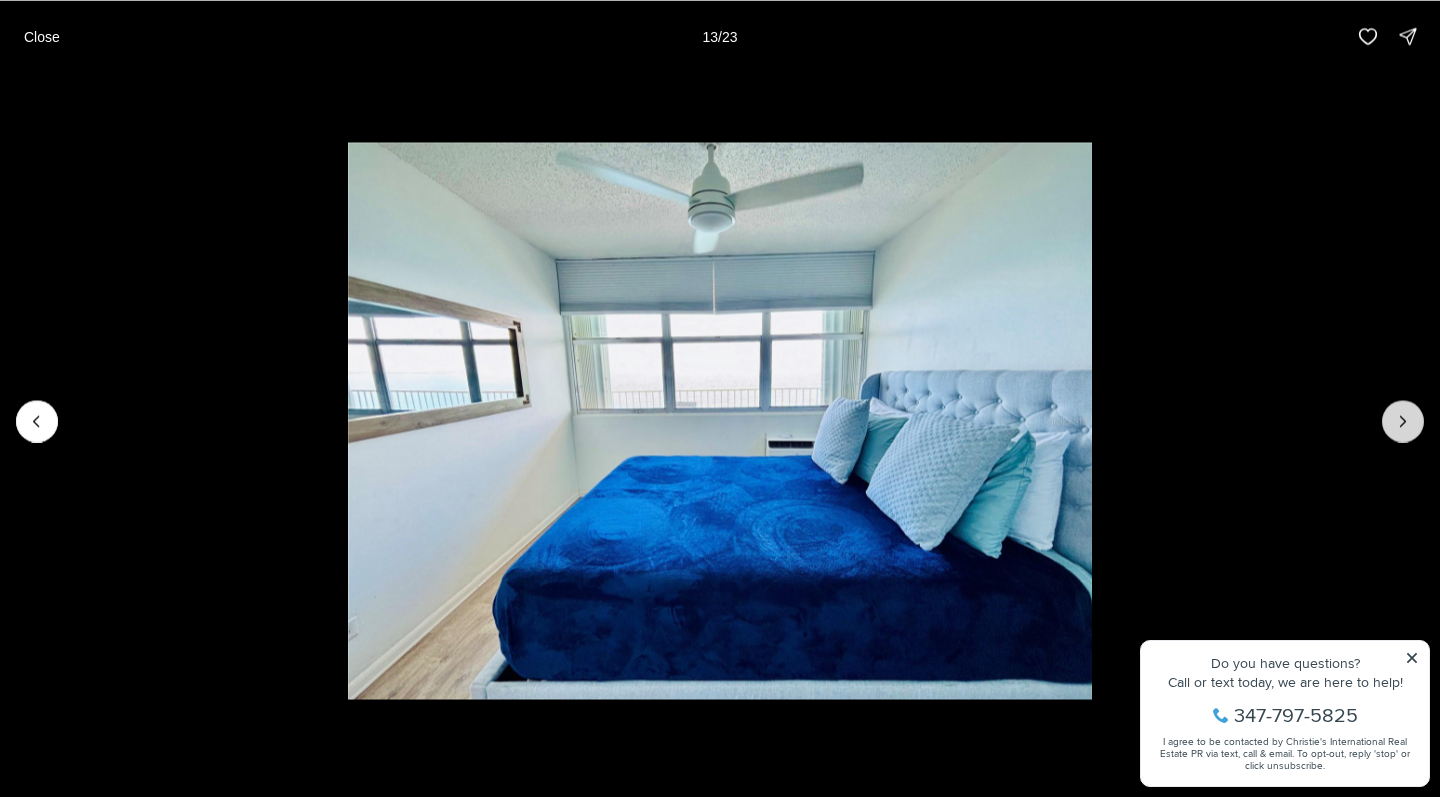 click 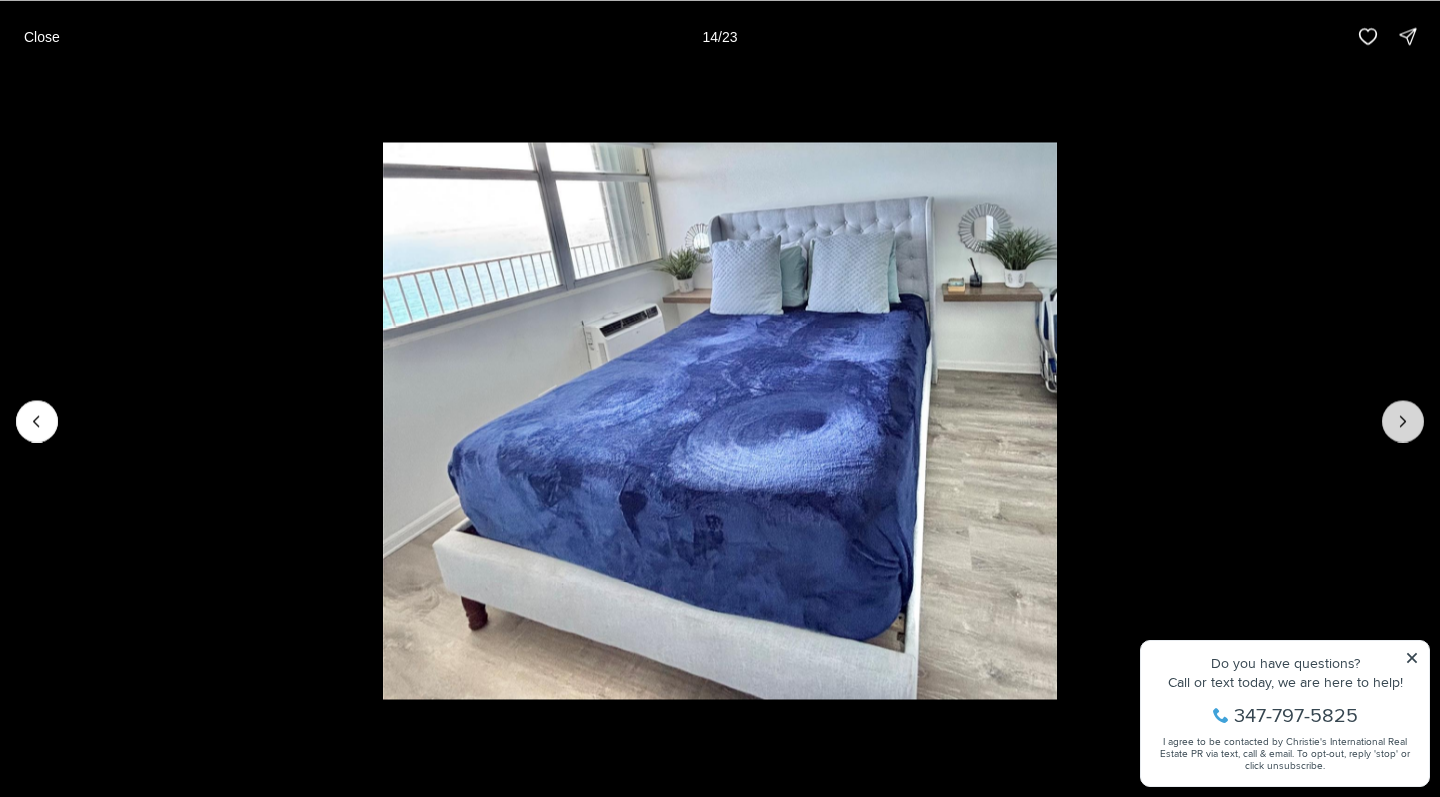 click 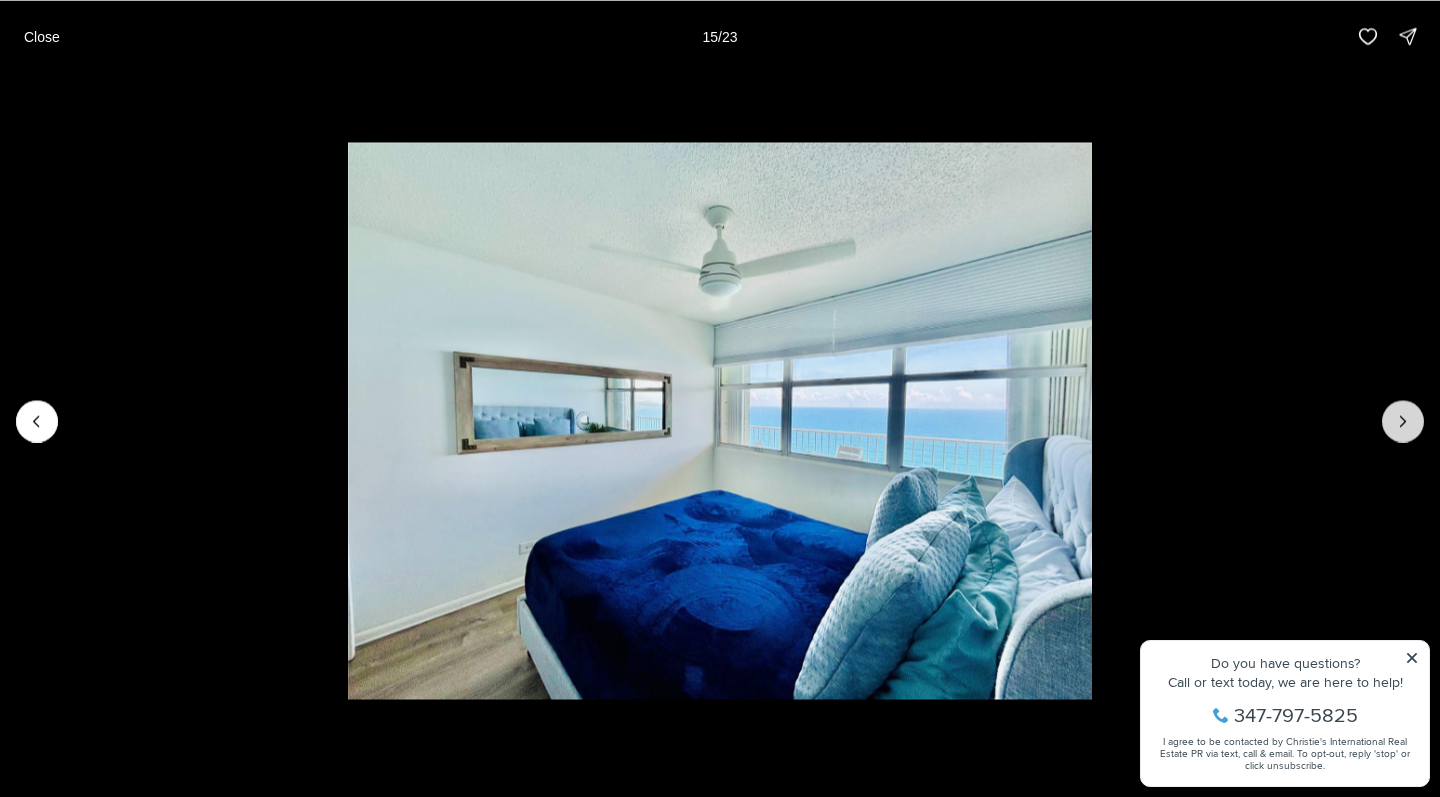 click 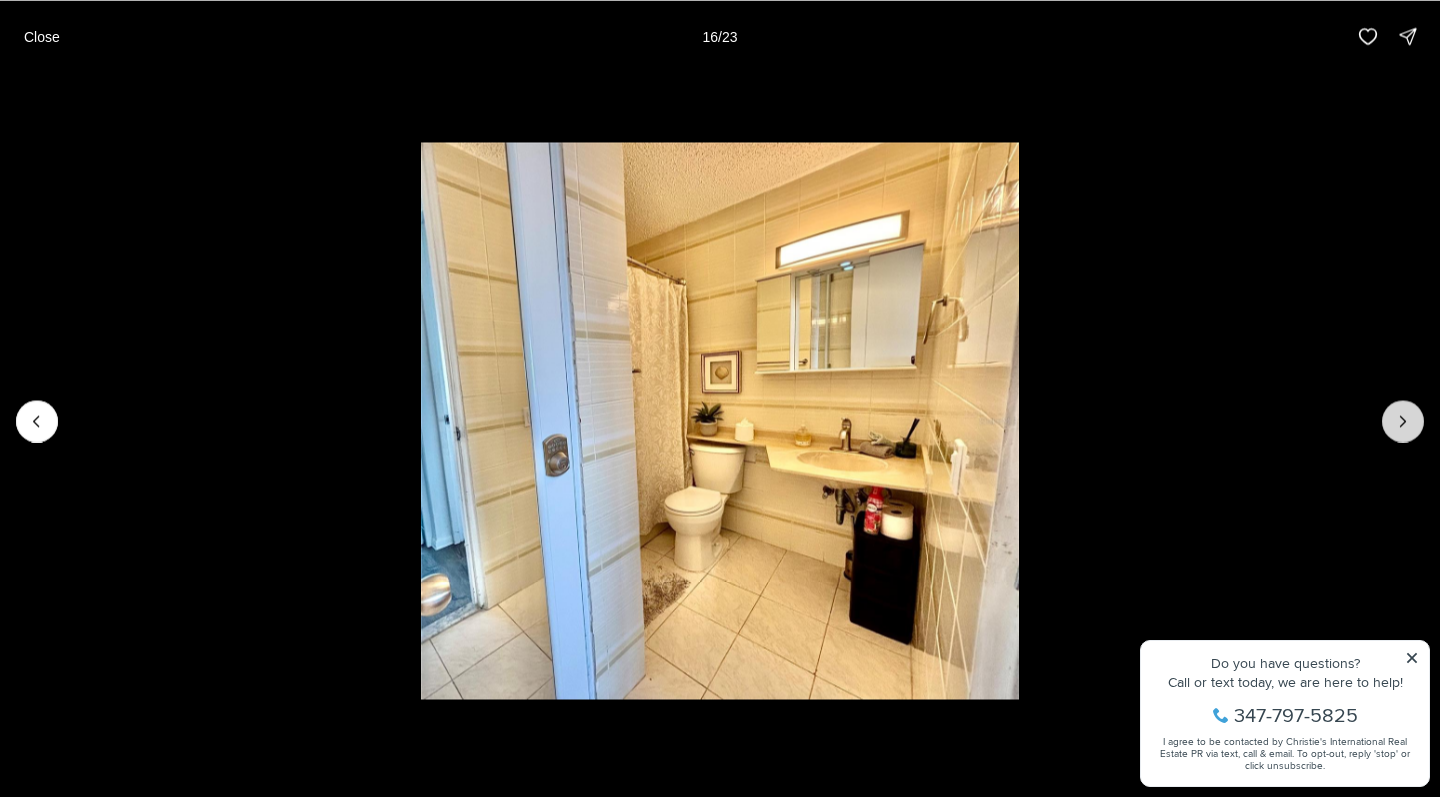 click 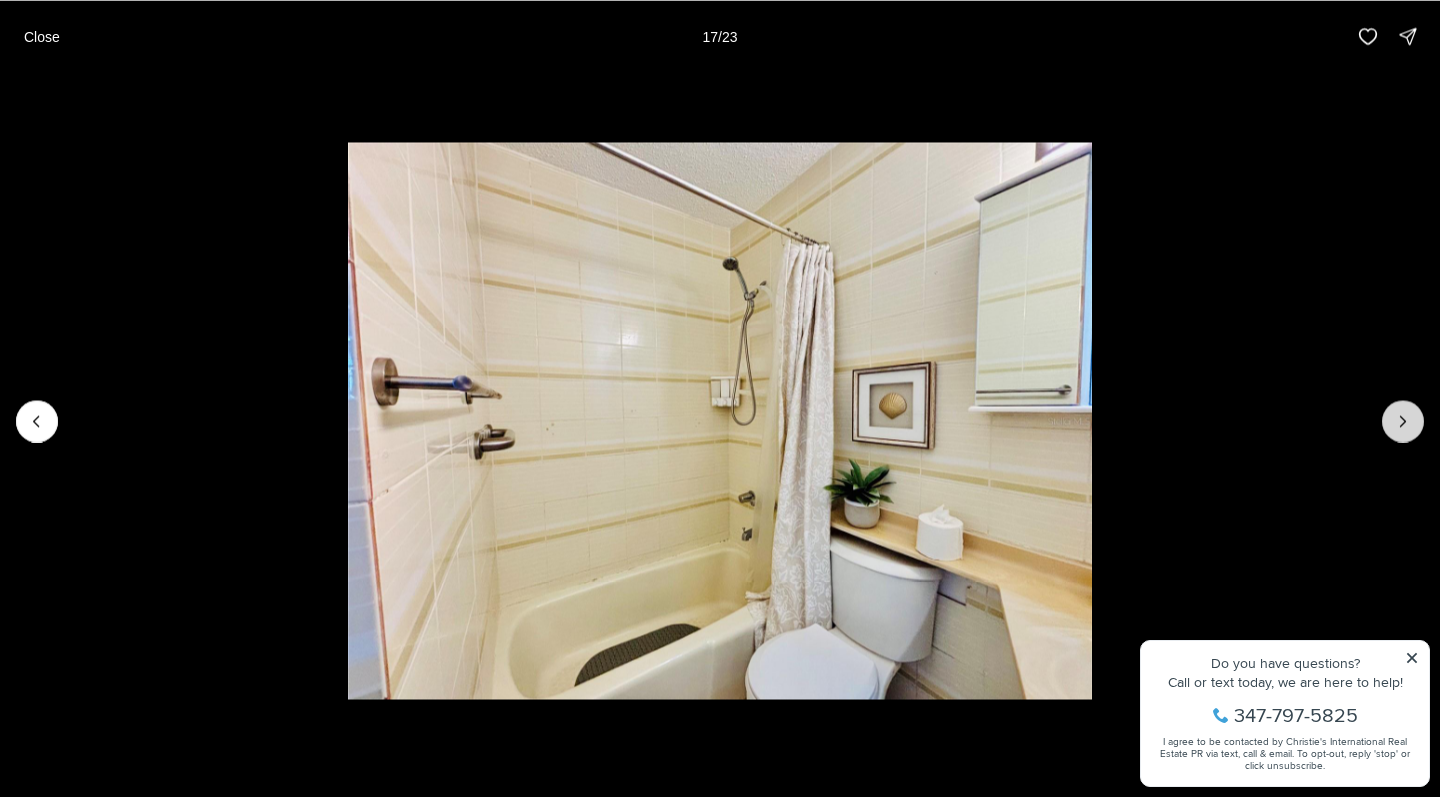 click 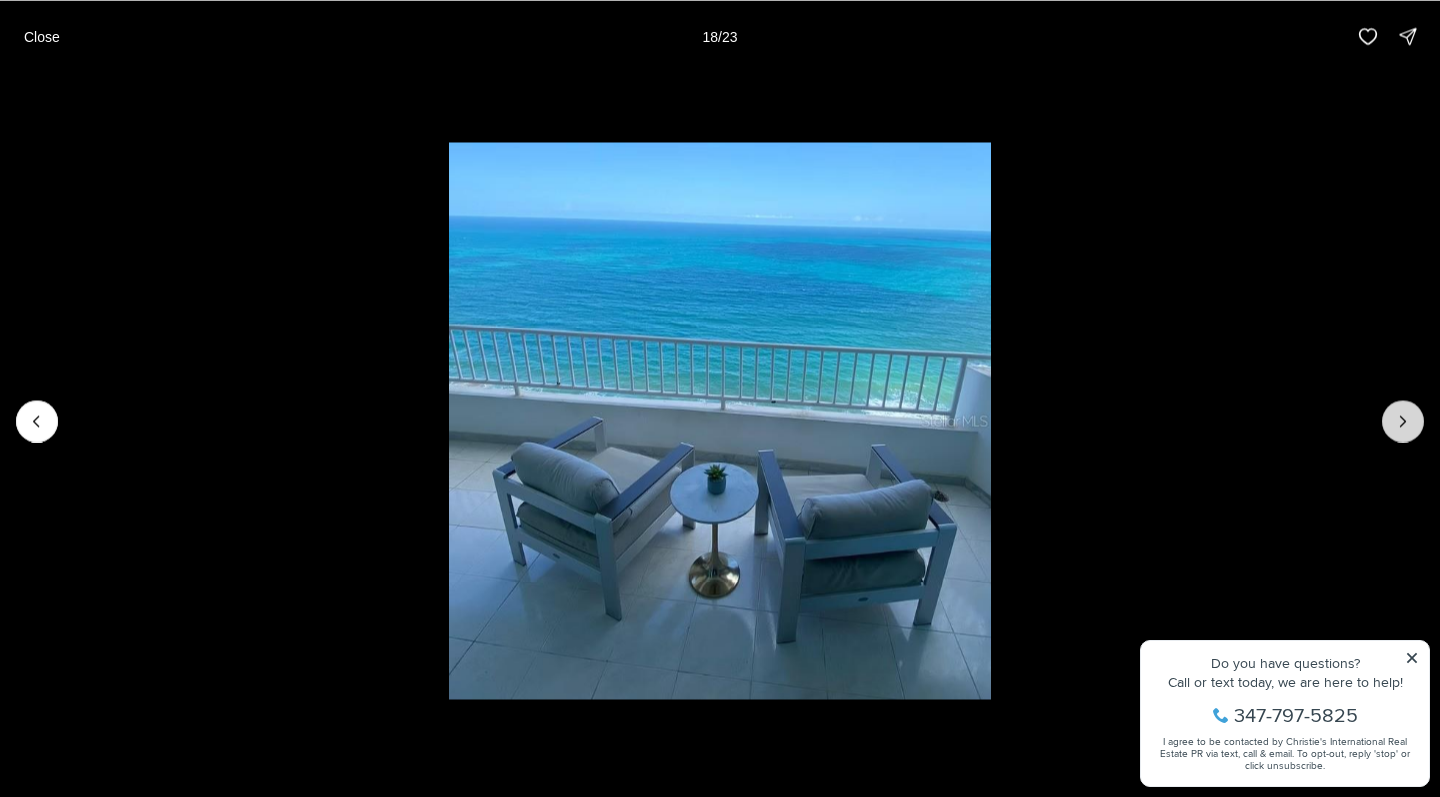 click 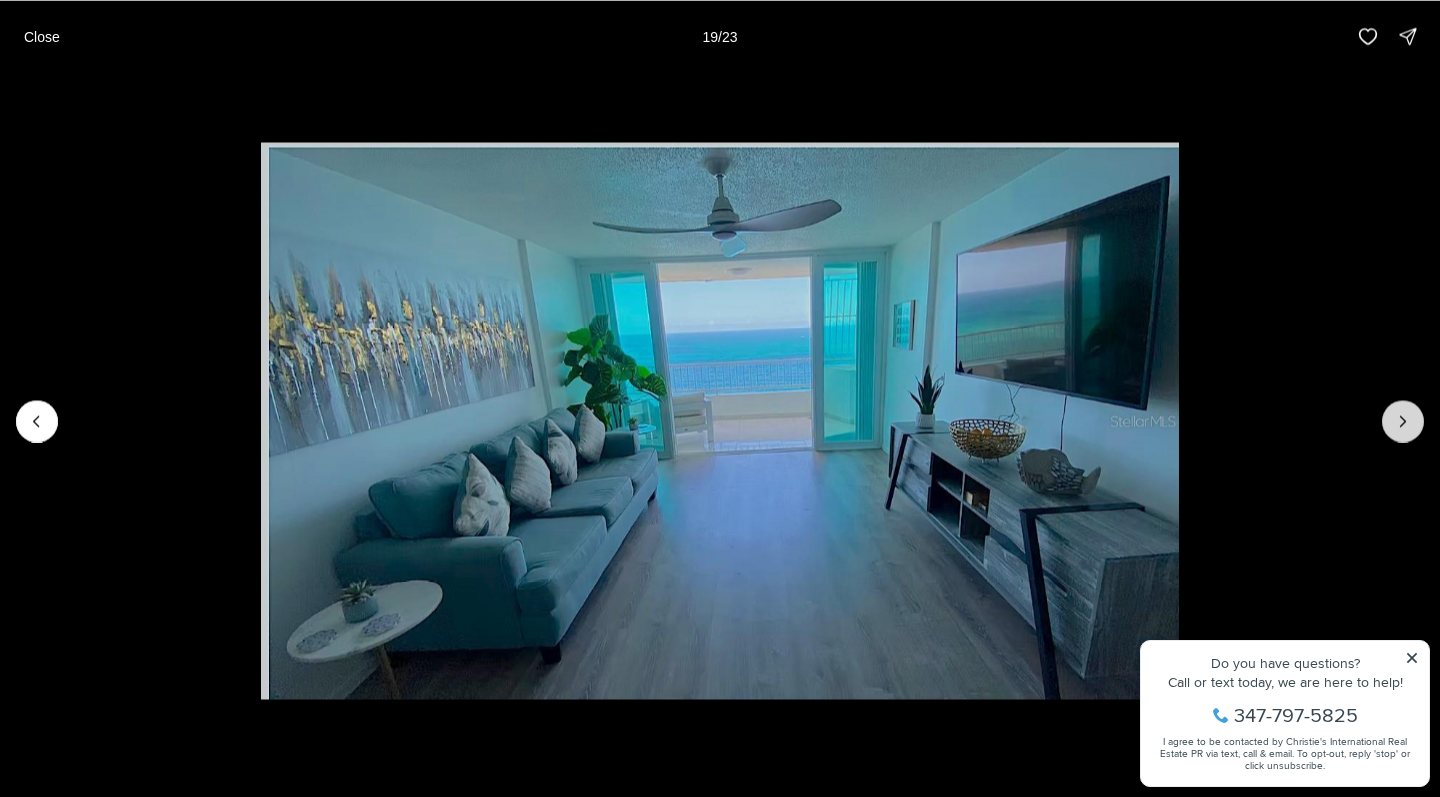 click 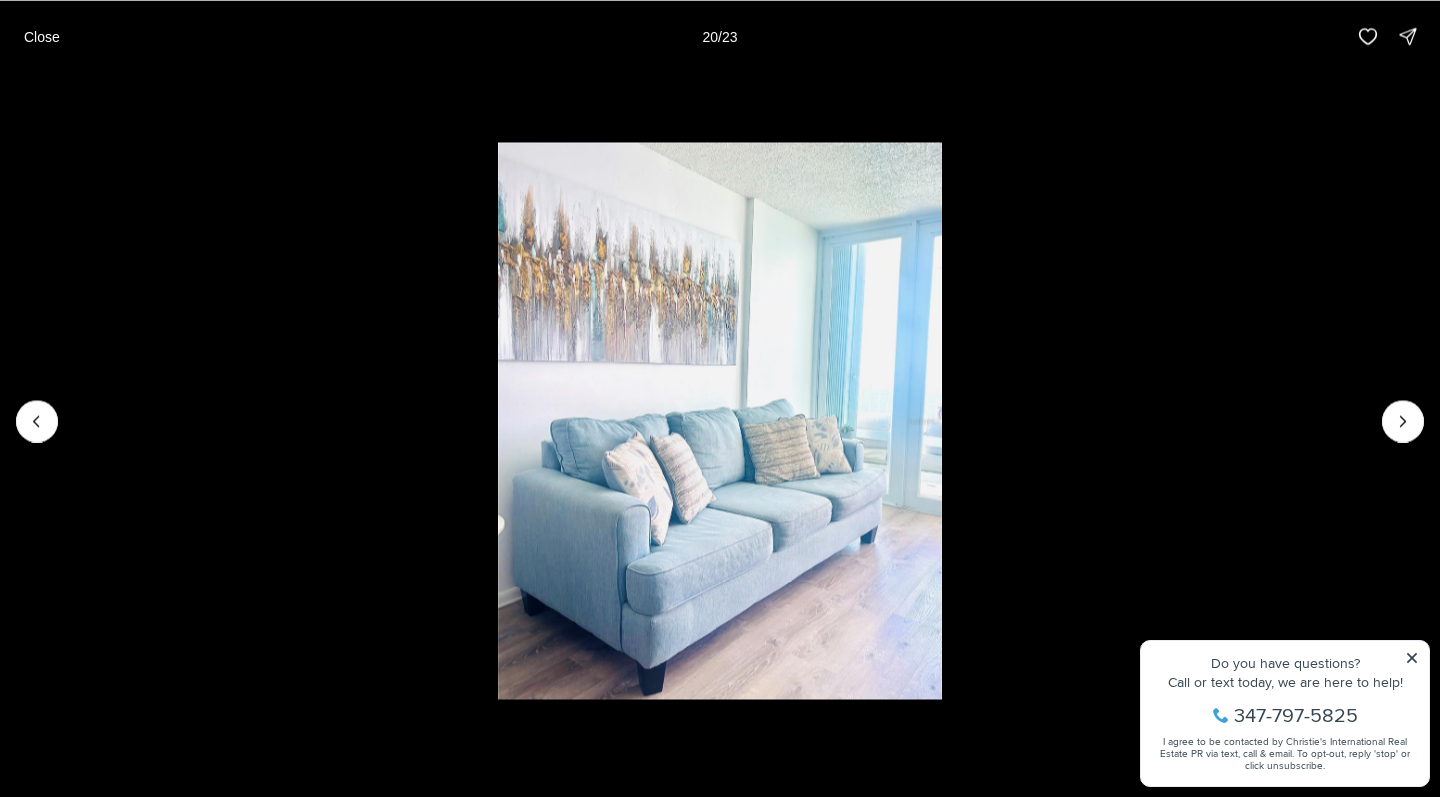 click at bounding box center [720, 420] 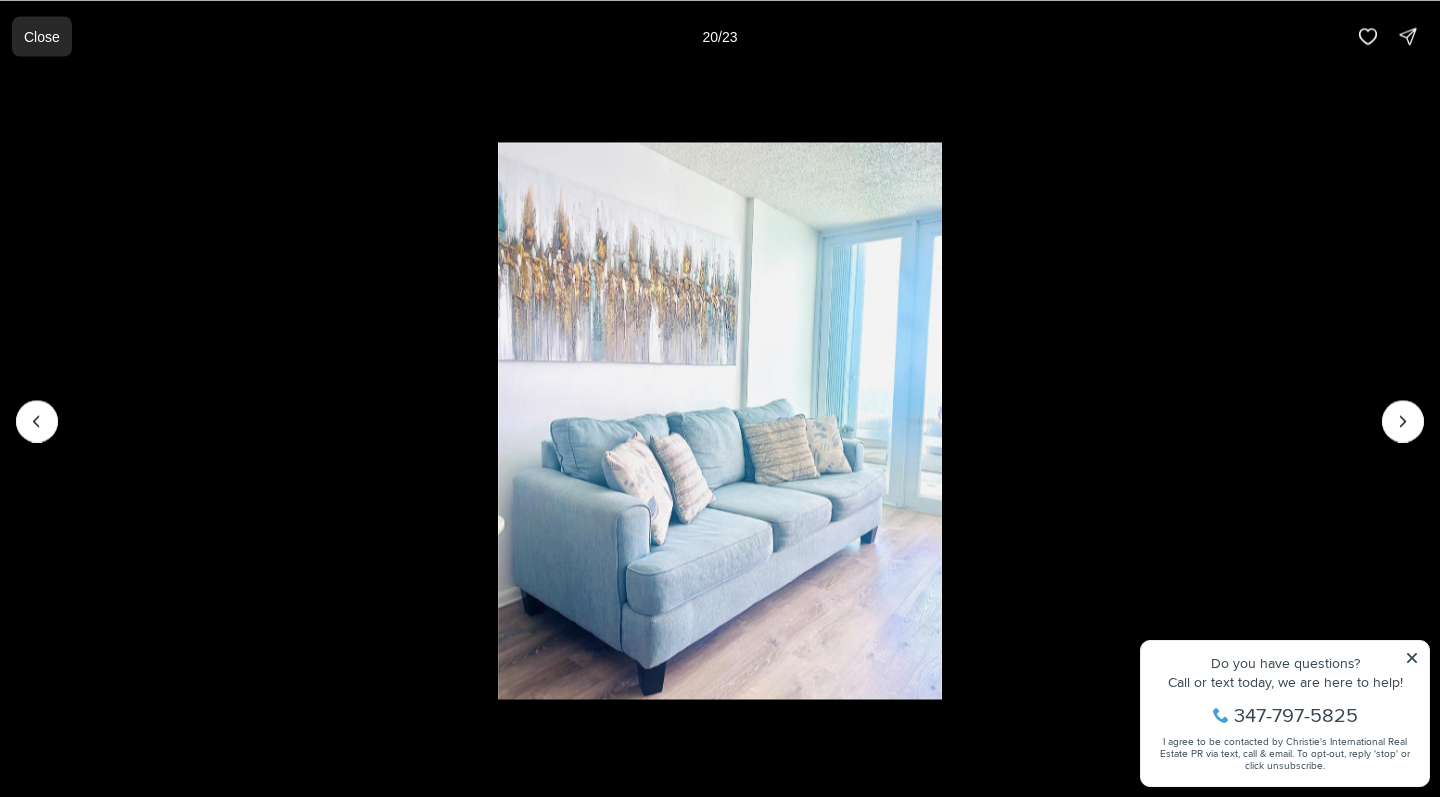 click on "Close" at bounding box center [42, 36] 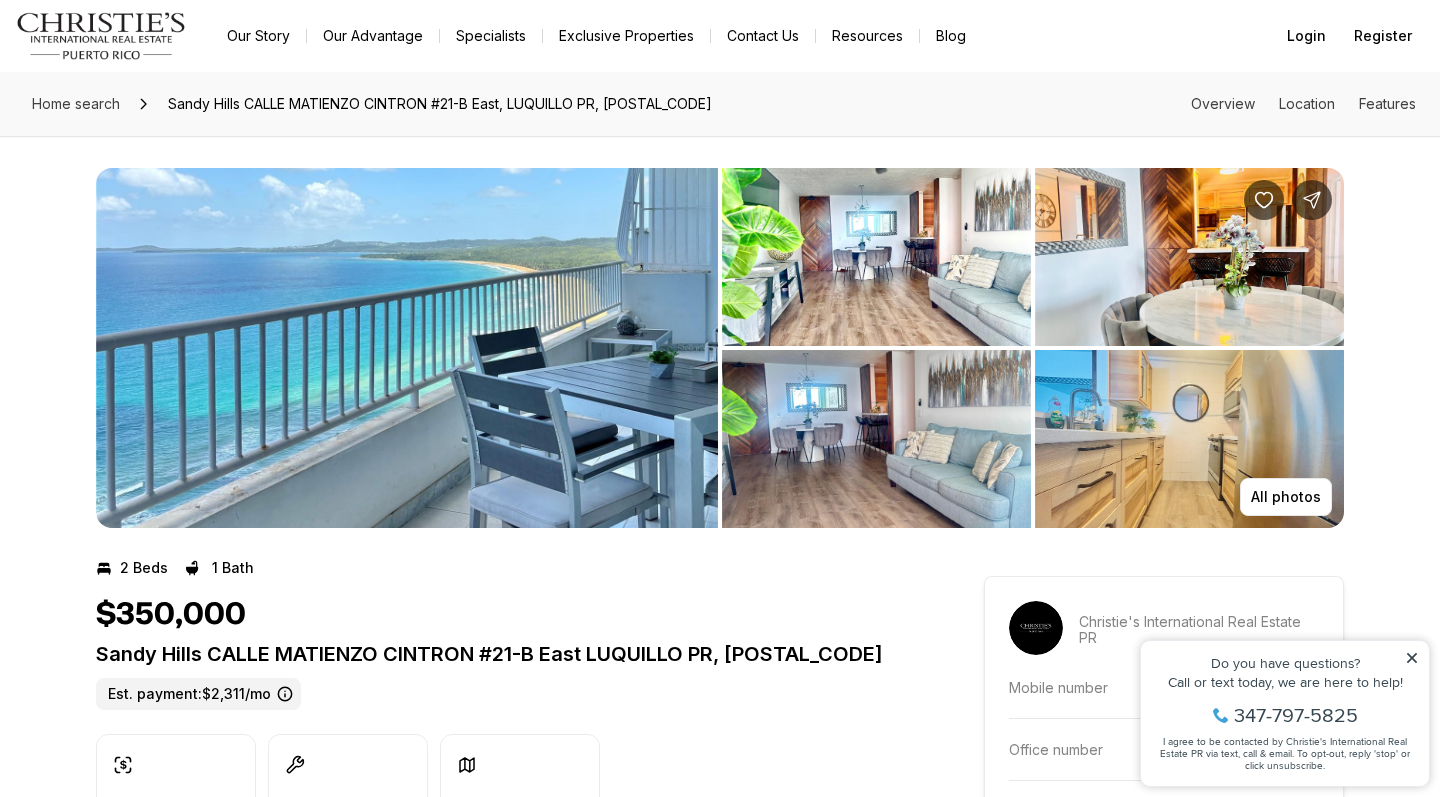 scroll, scrollTop: 0, scrollLeft: 0, axis: both 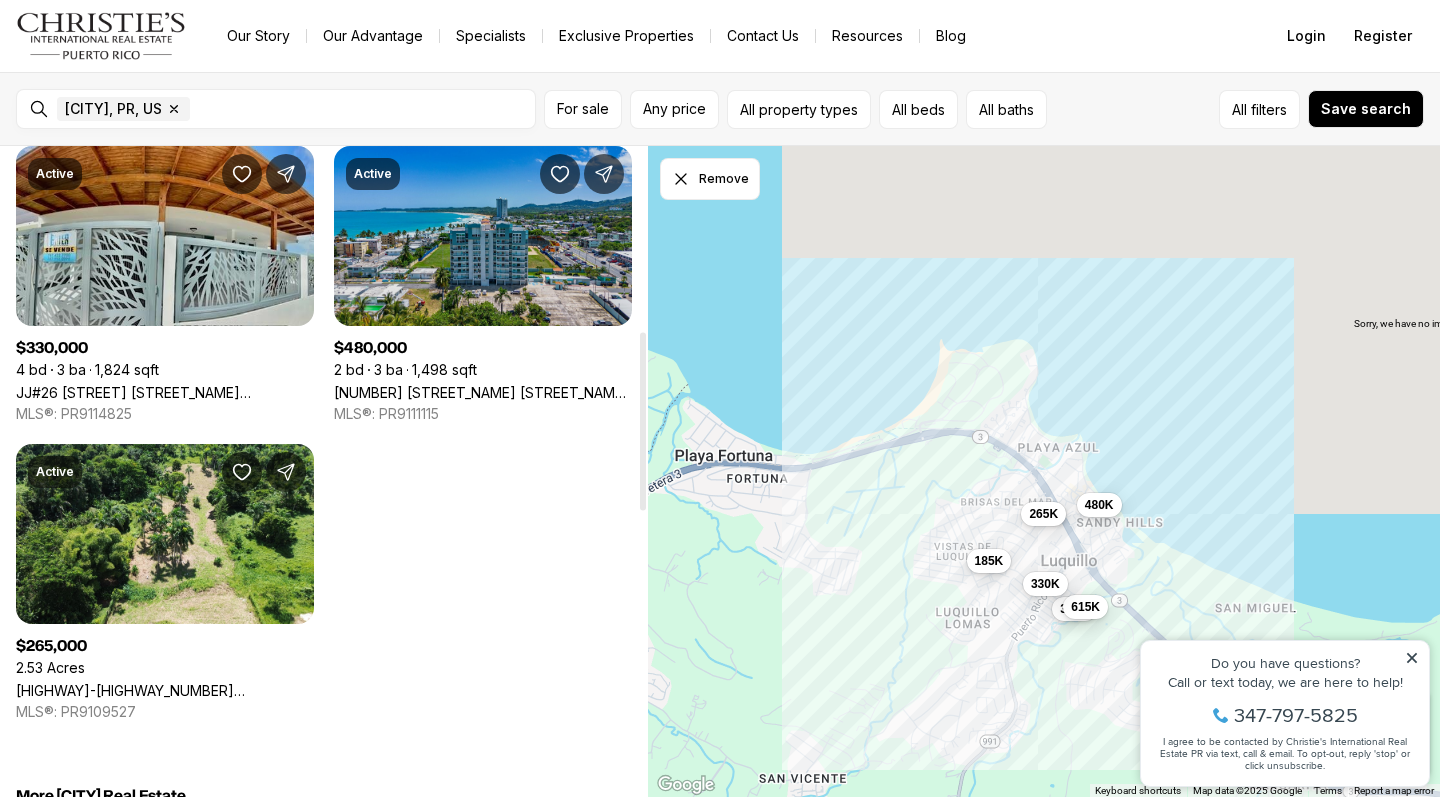 click on "[NUMBER] [STREET], [CITY] [STATE], [POSTAL_CODE]" at bounding box center (483, 392) 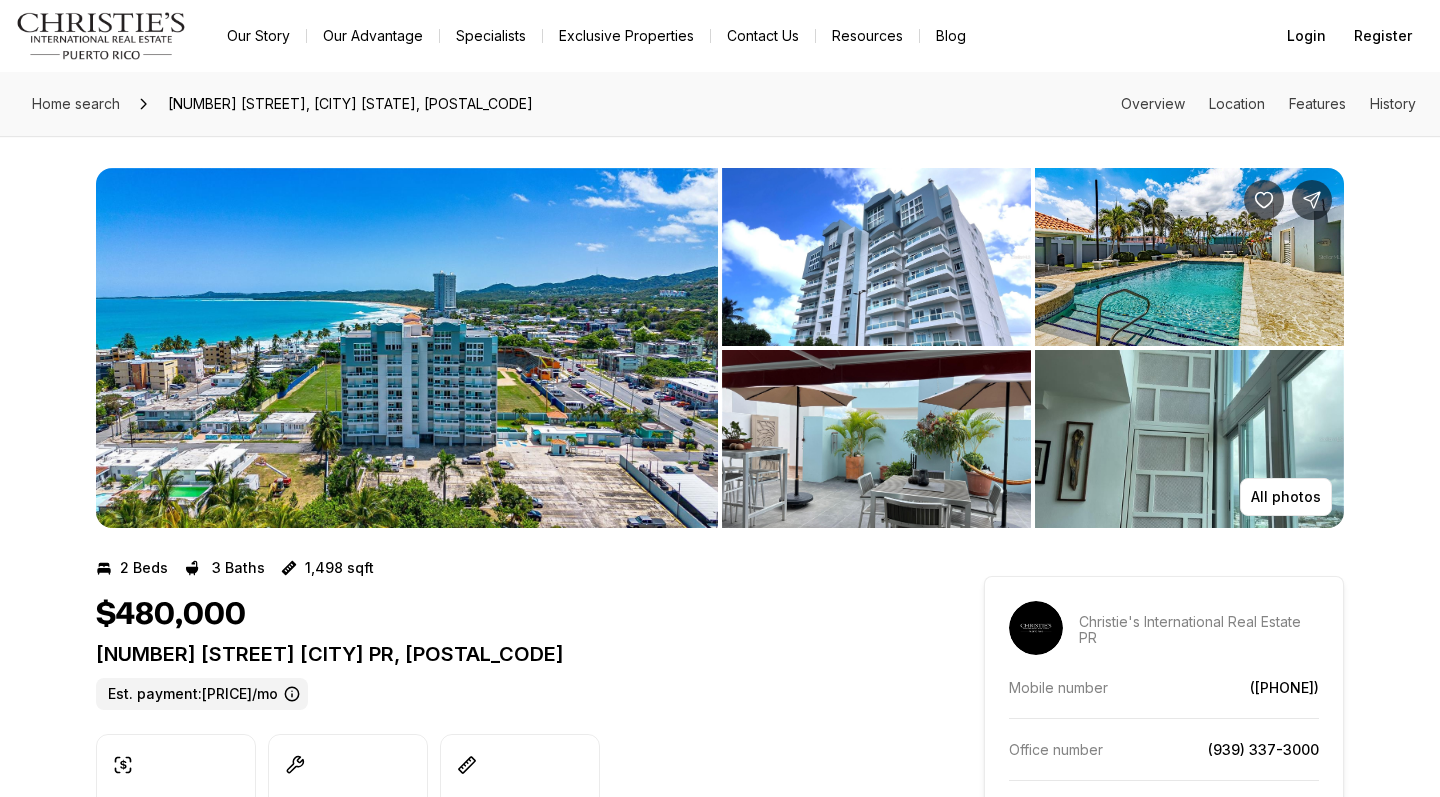 scroll, scrollTop: 0, scrollLeft: 0, axis: both 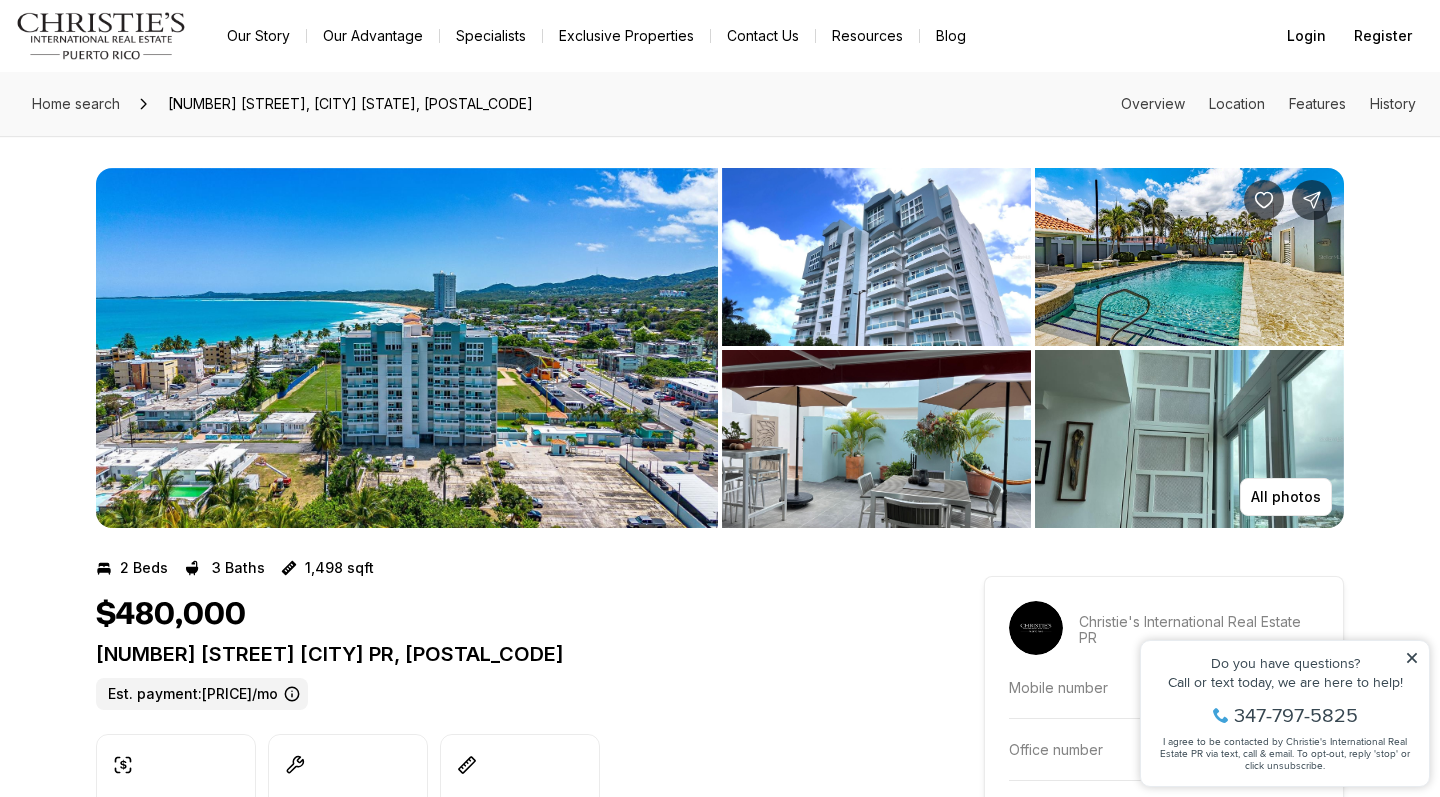 click at bounding box center [407, 348] 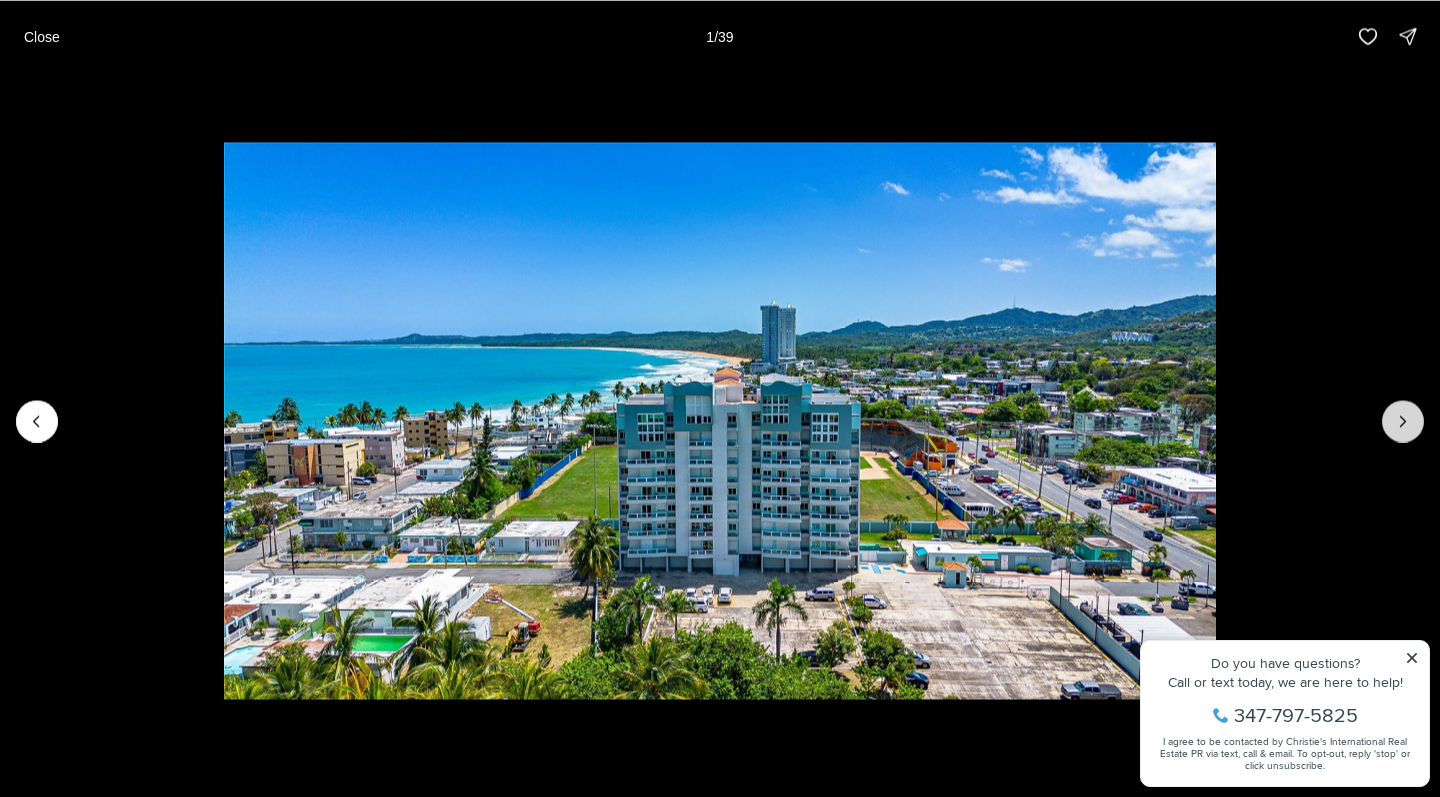 click 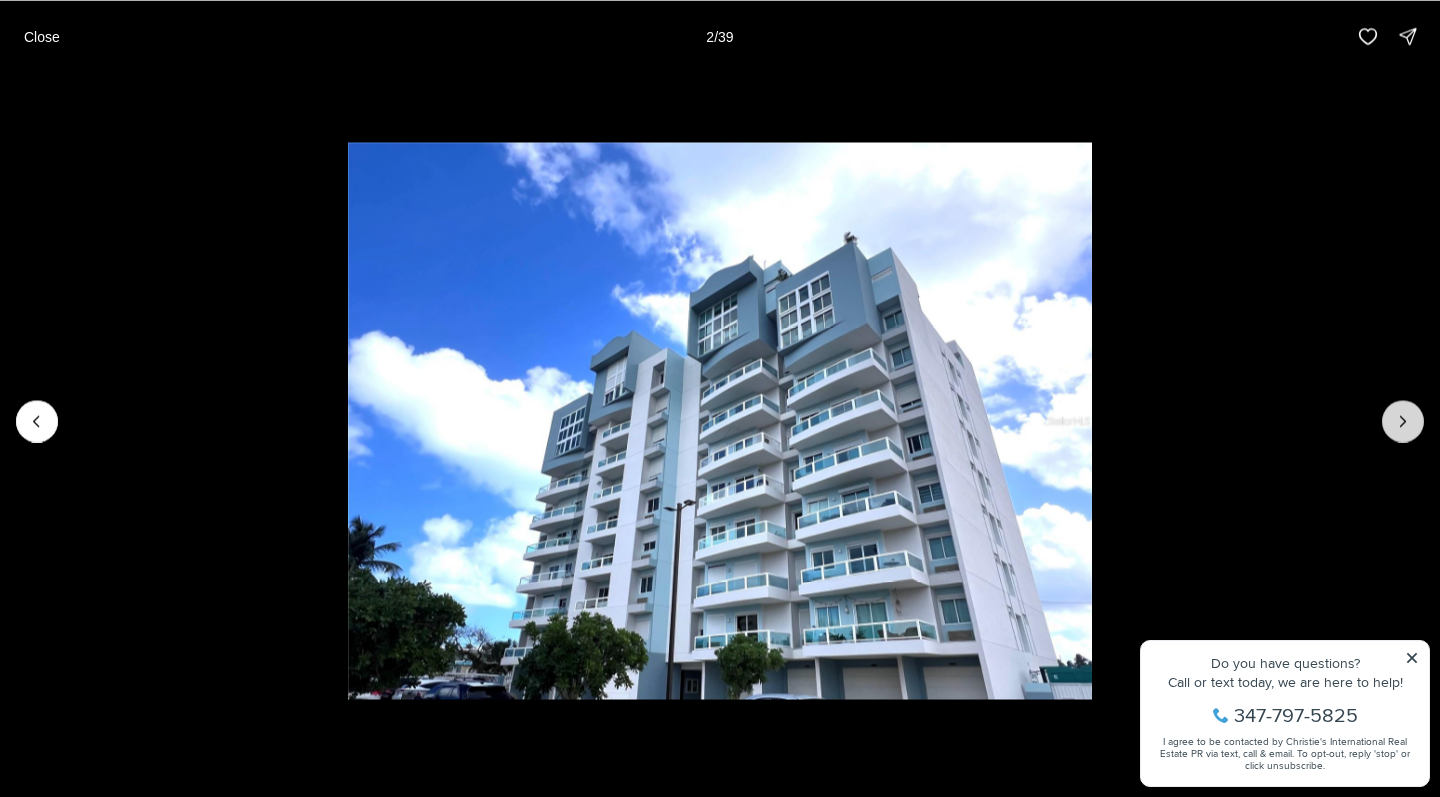 click 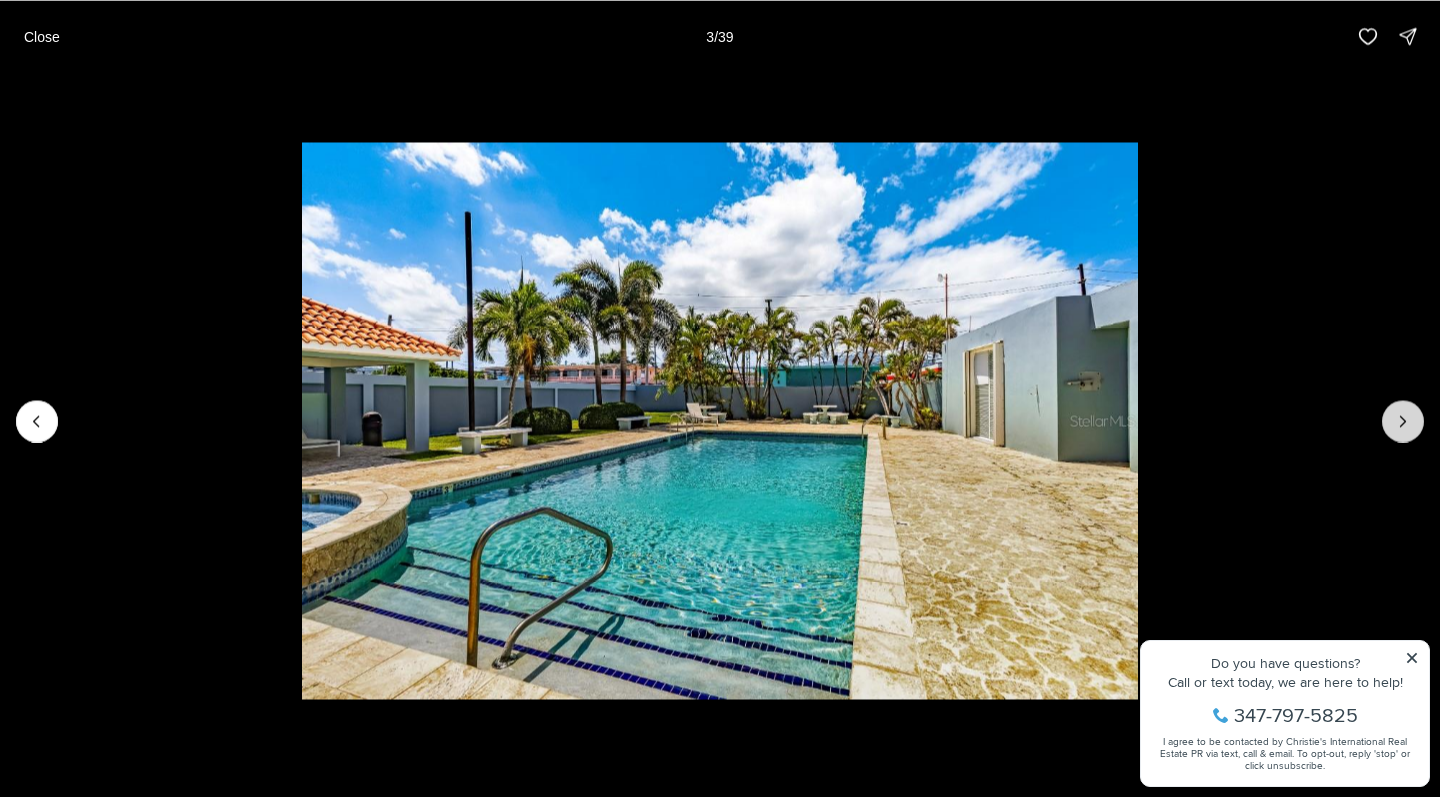 click 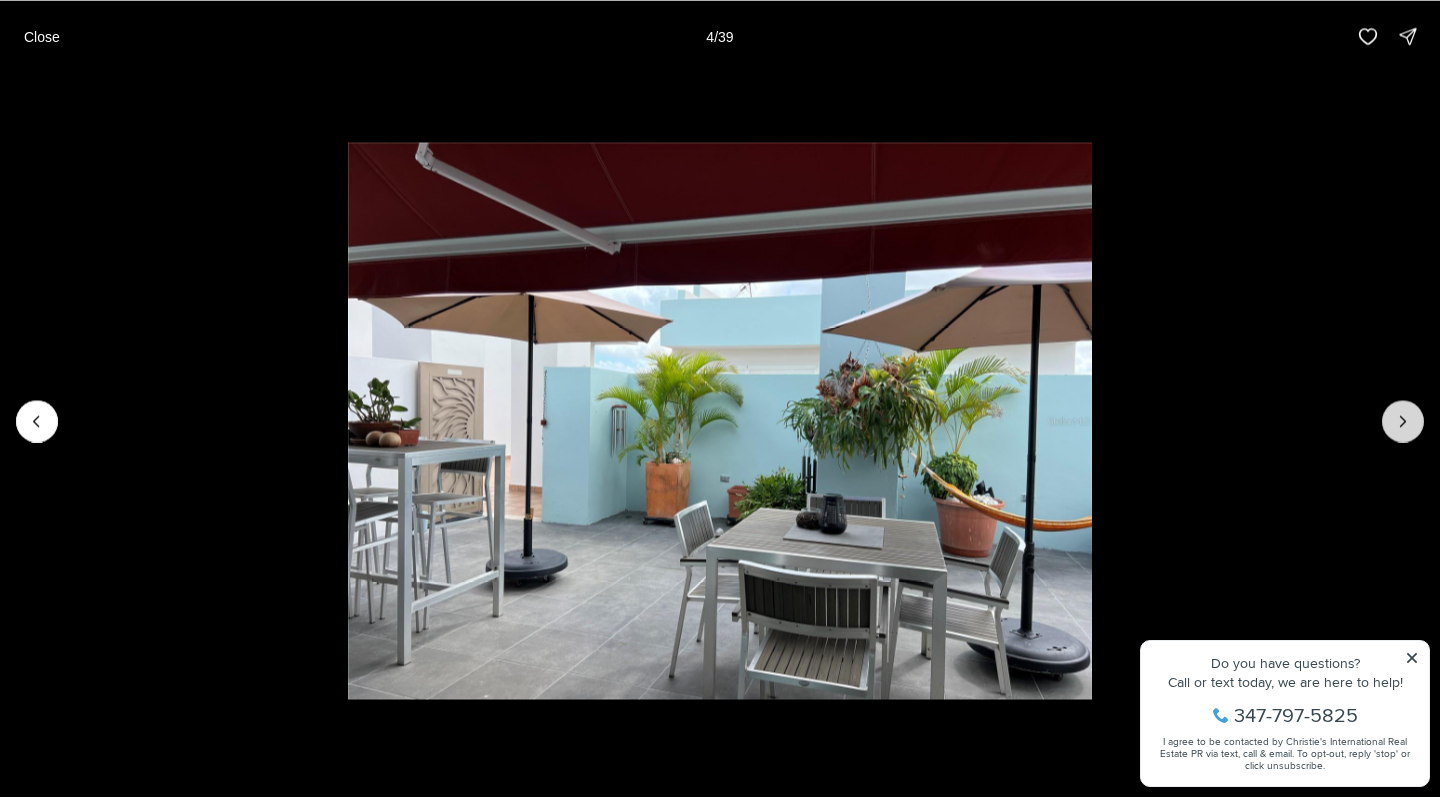 click 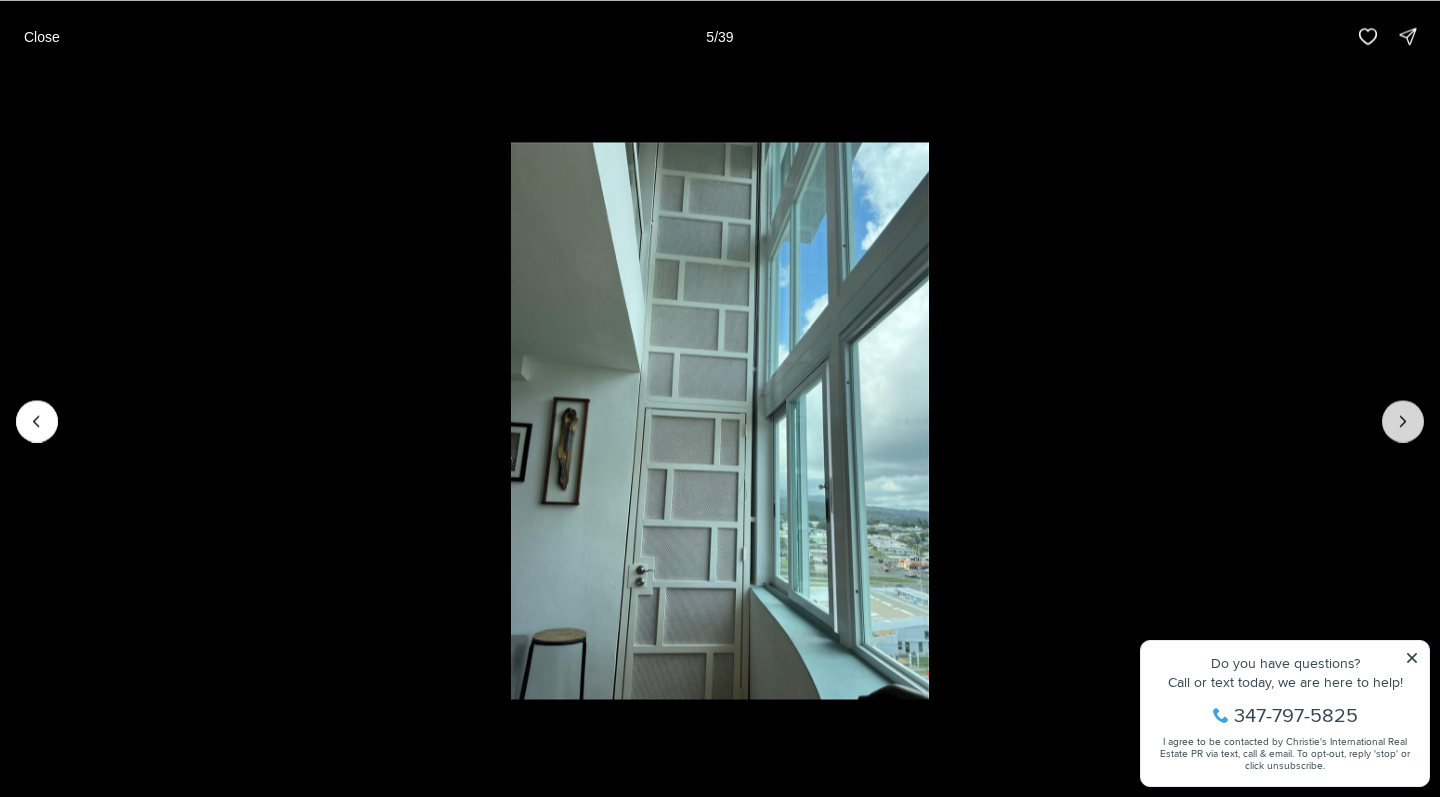 click 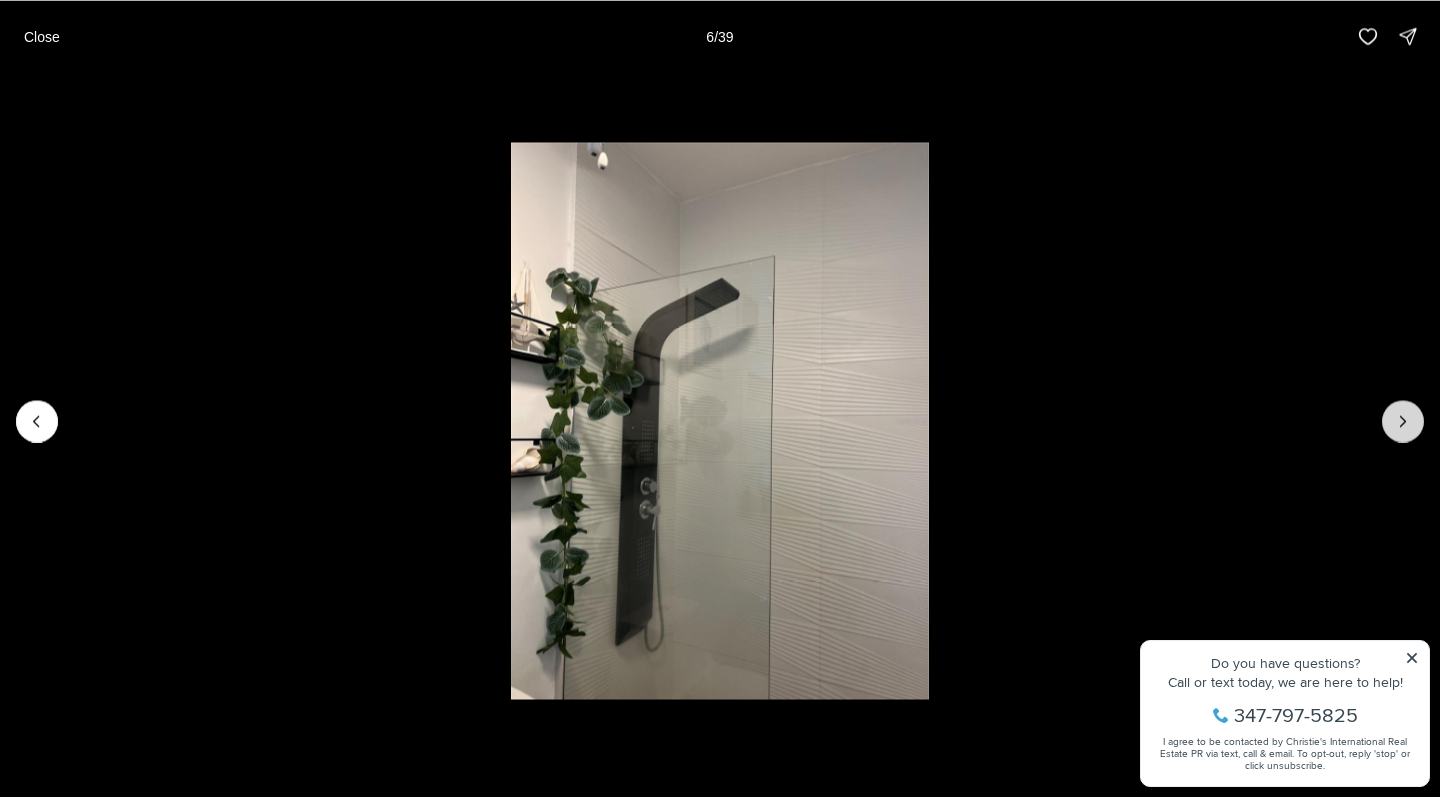 click 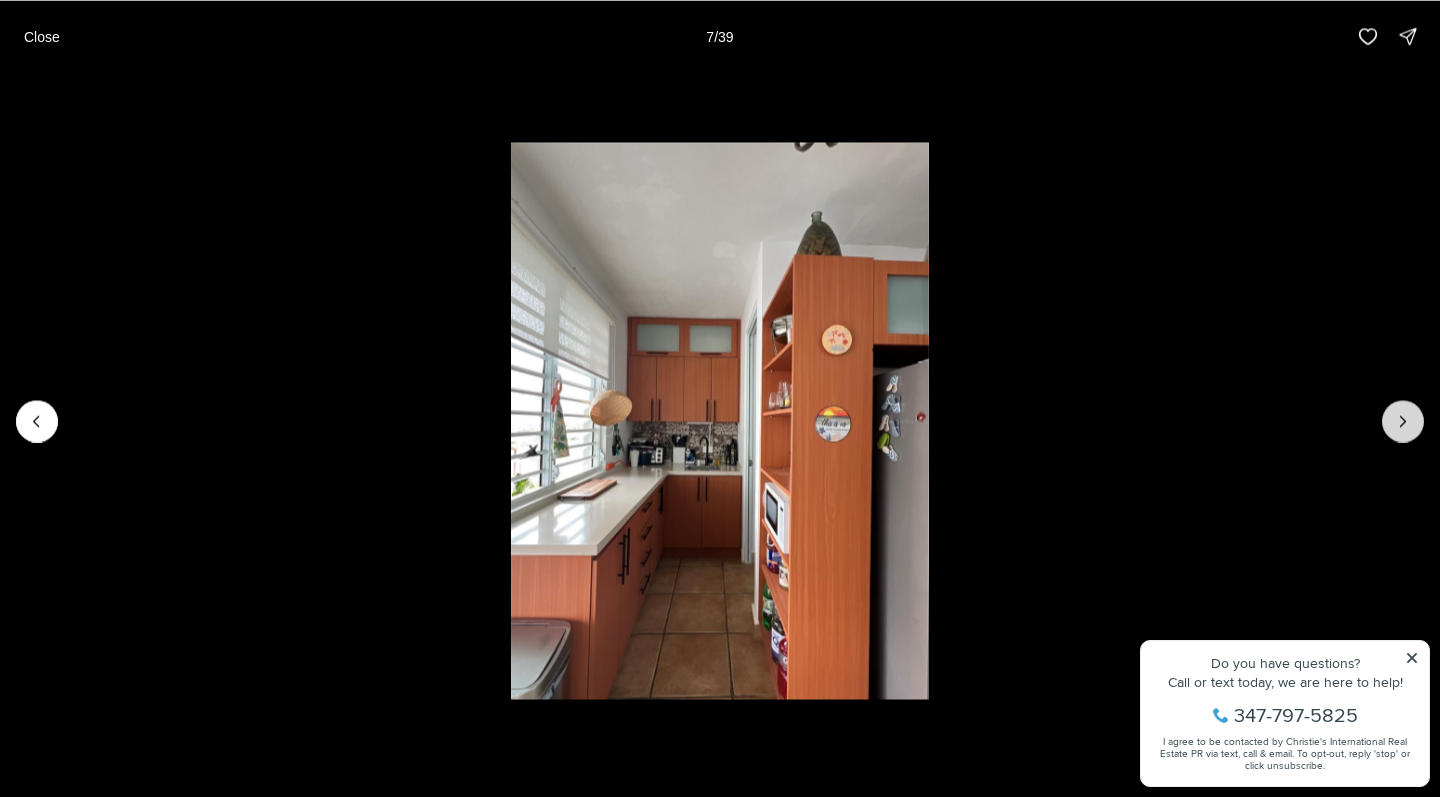 click 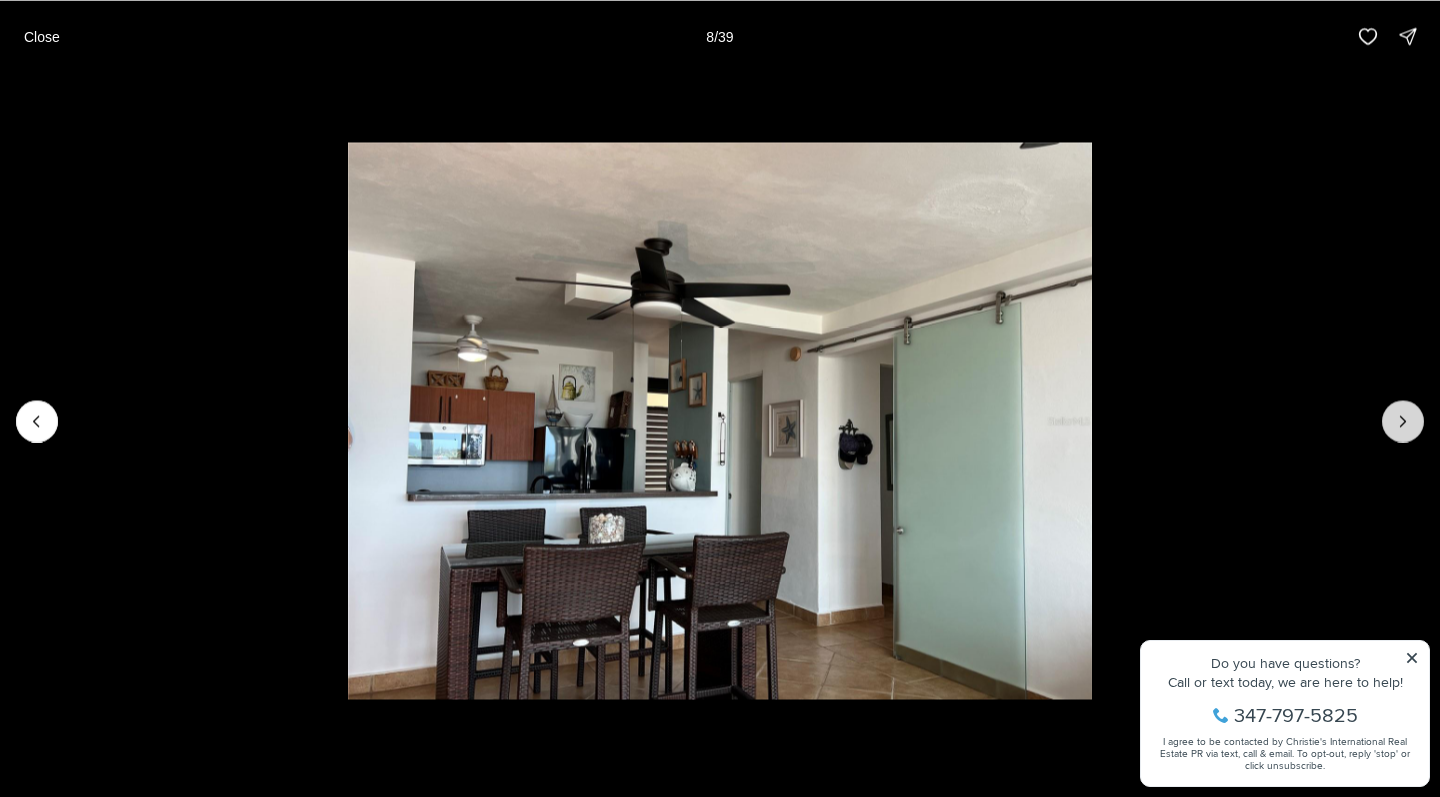 click 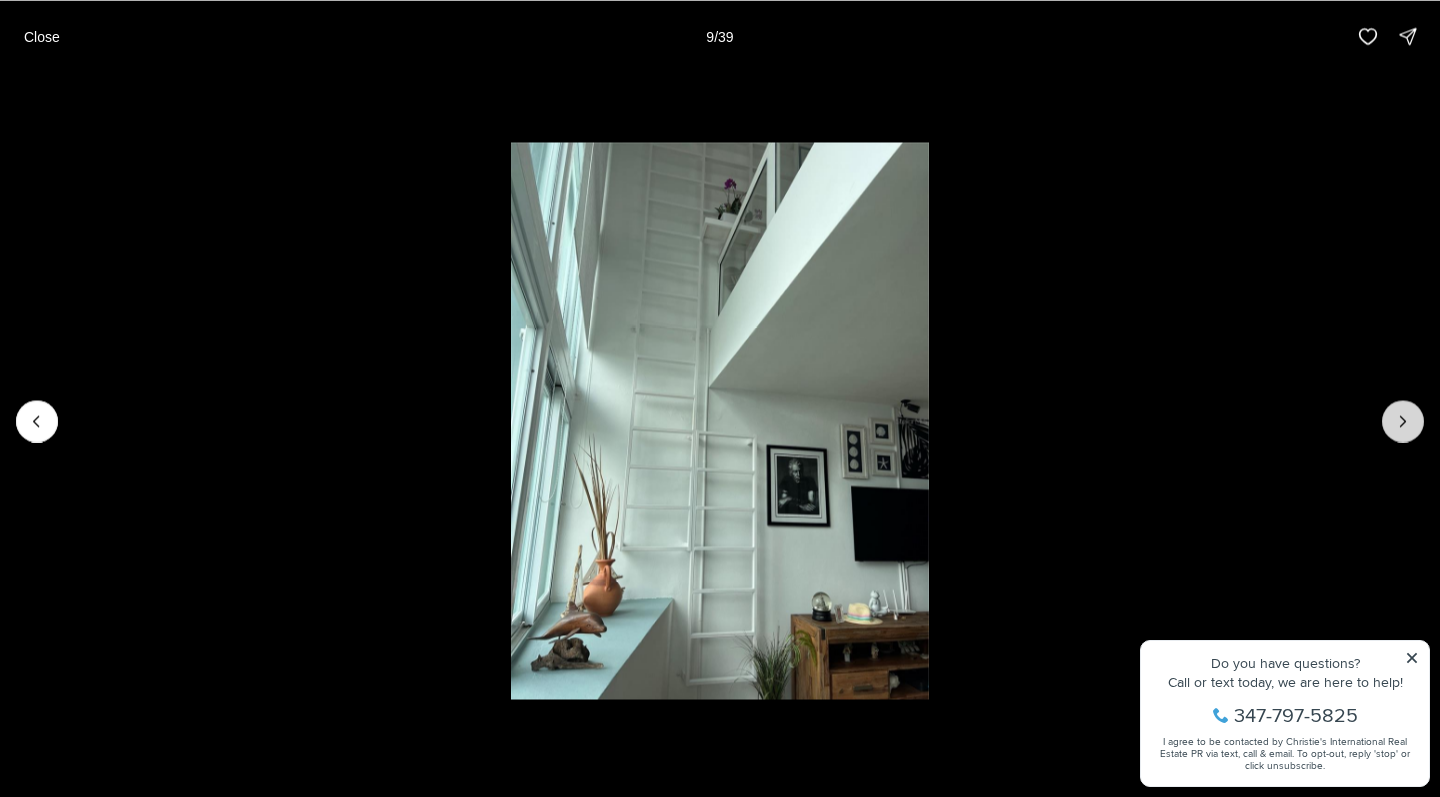 click 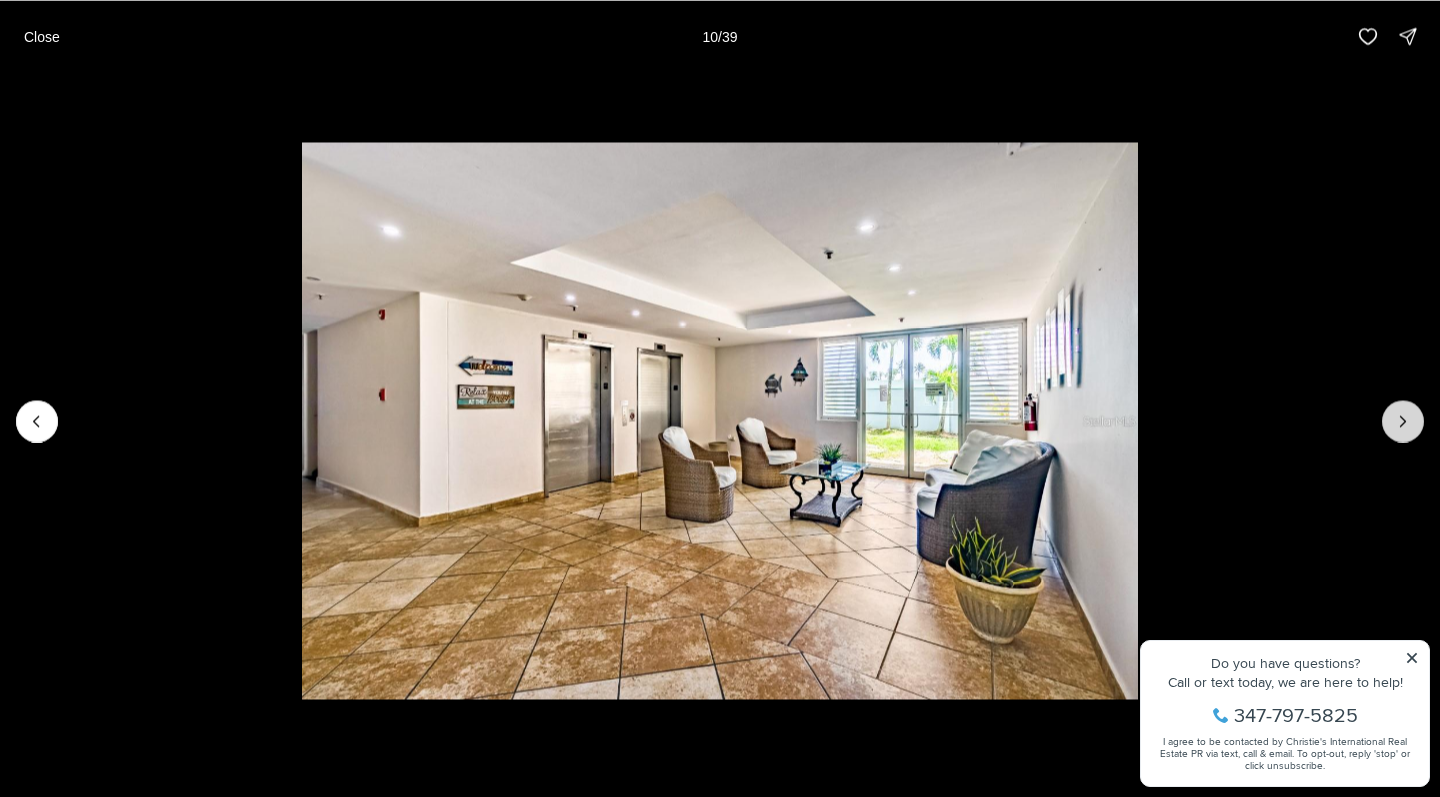 click 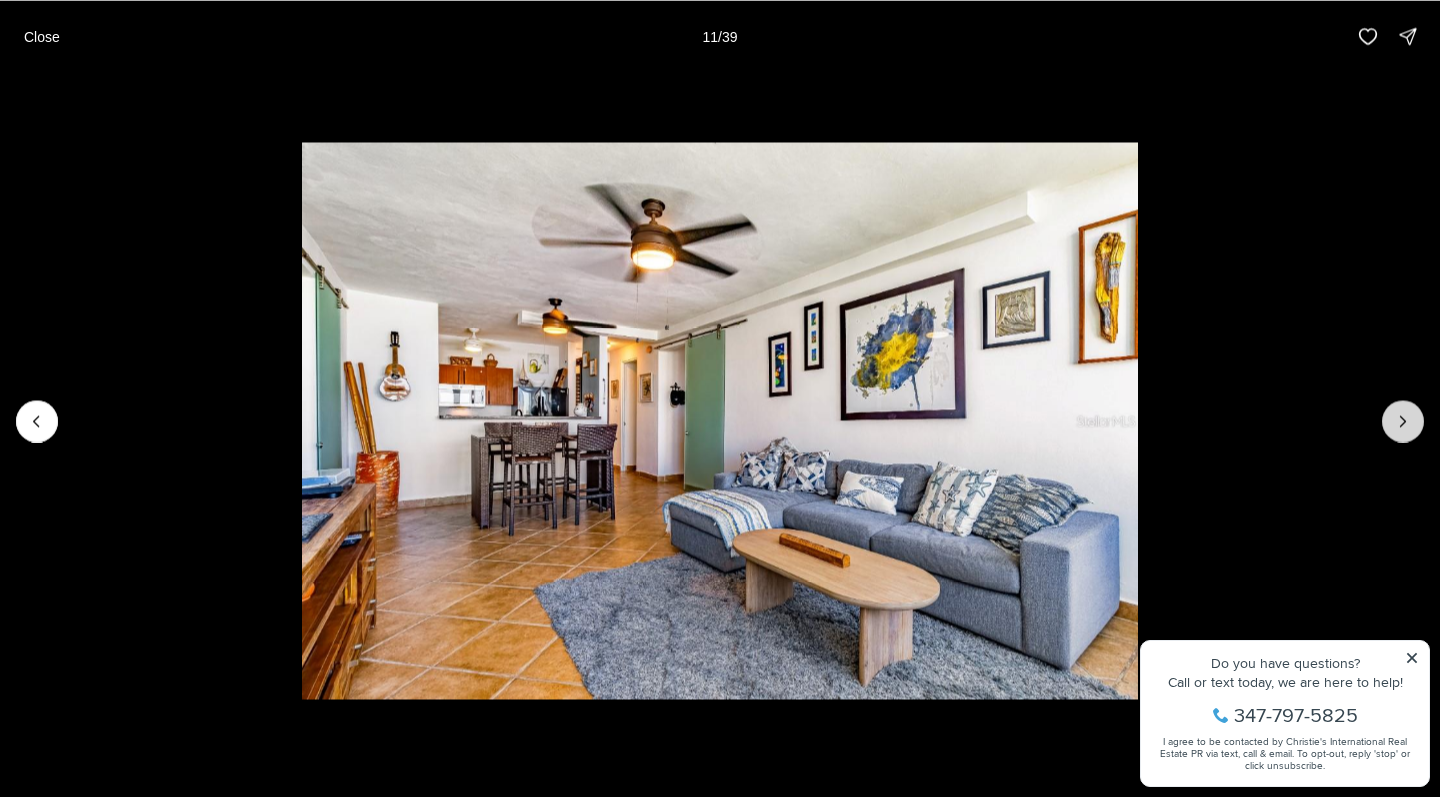 click 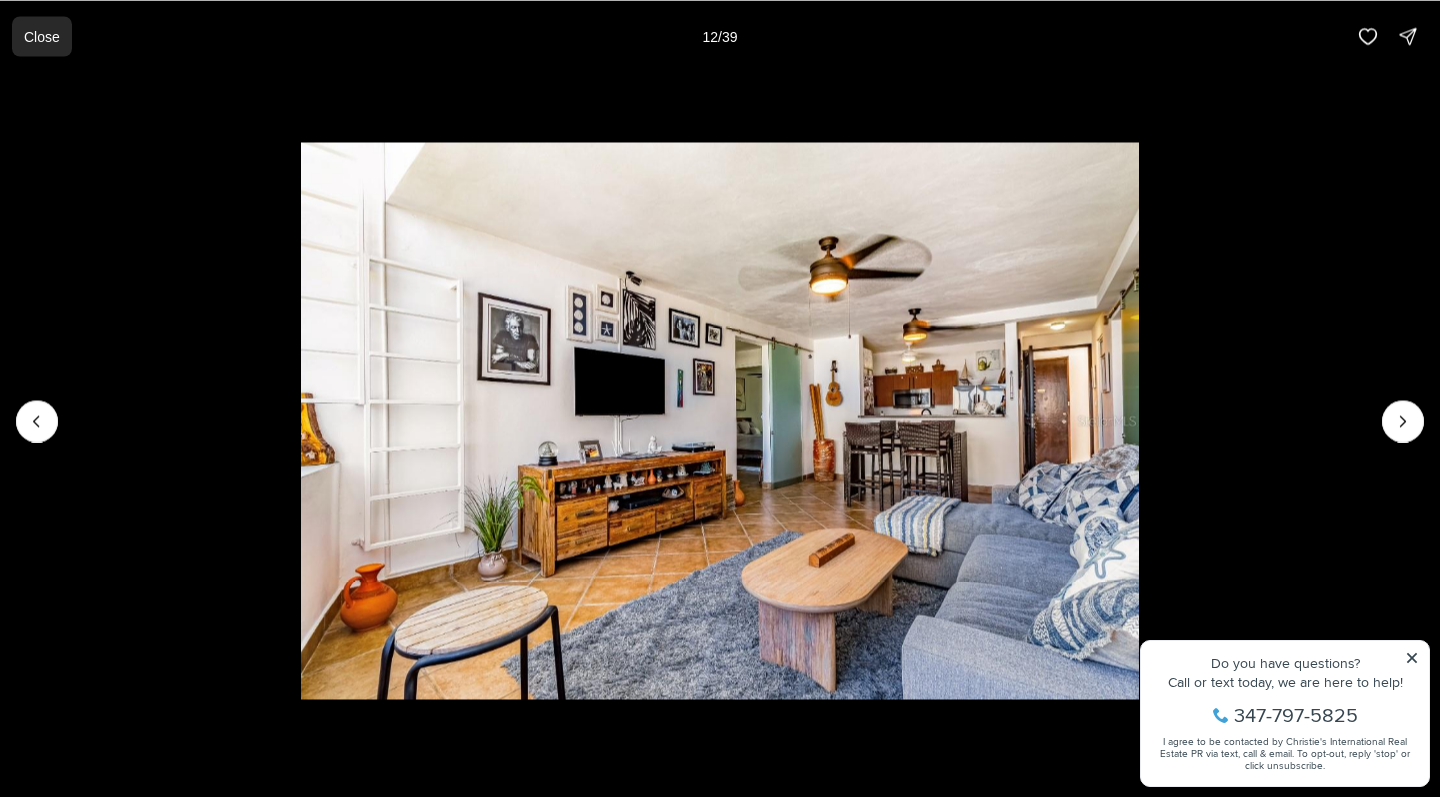 click on "Close" at bounding box center [42, 36] 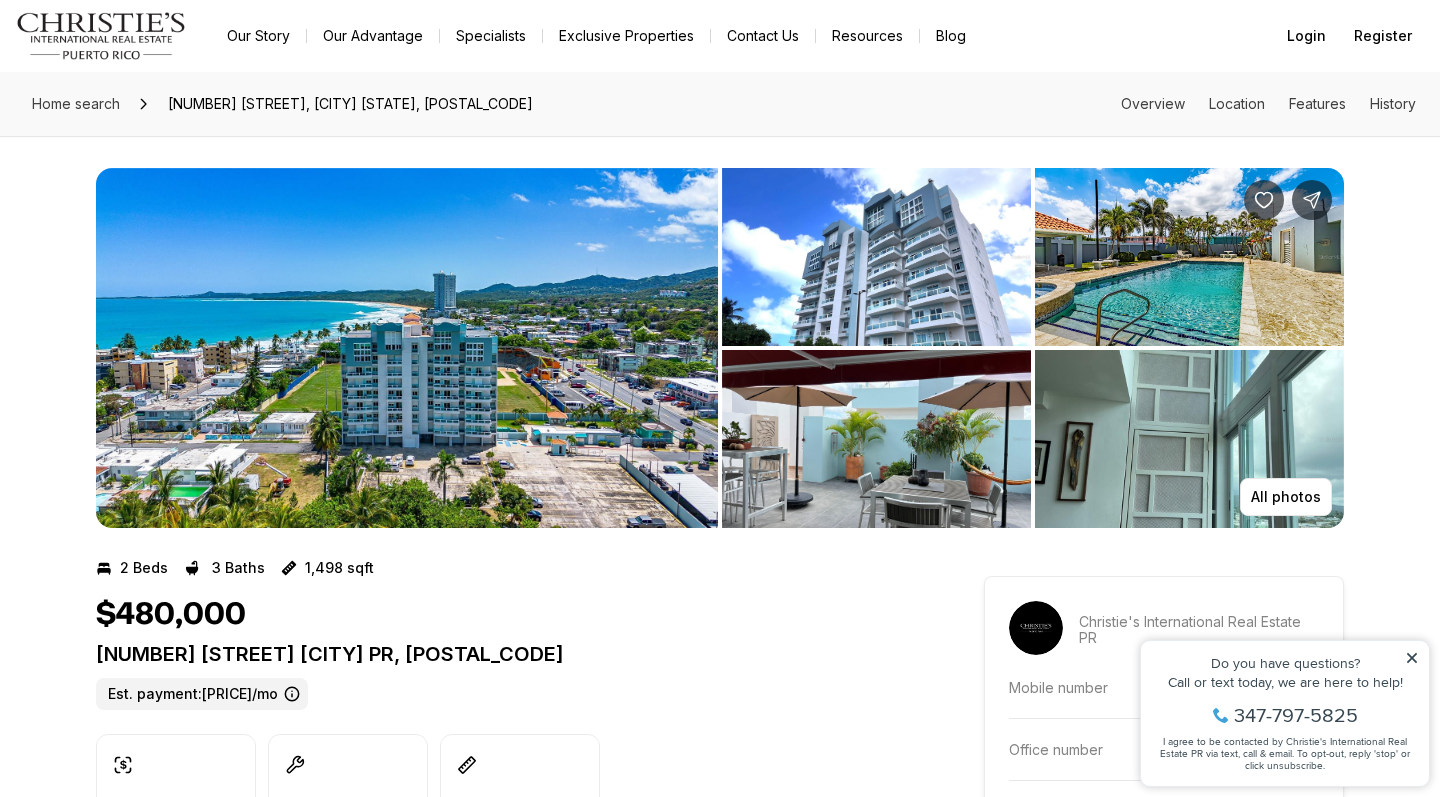scroll, scrollTop: 0, scrollLeft: 0, axis: both 